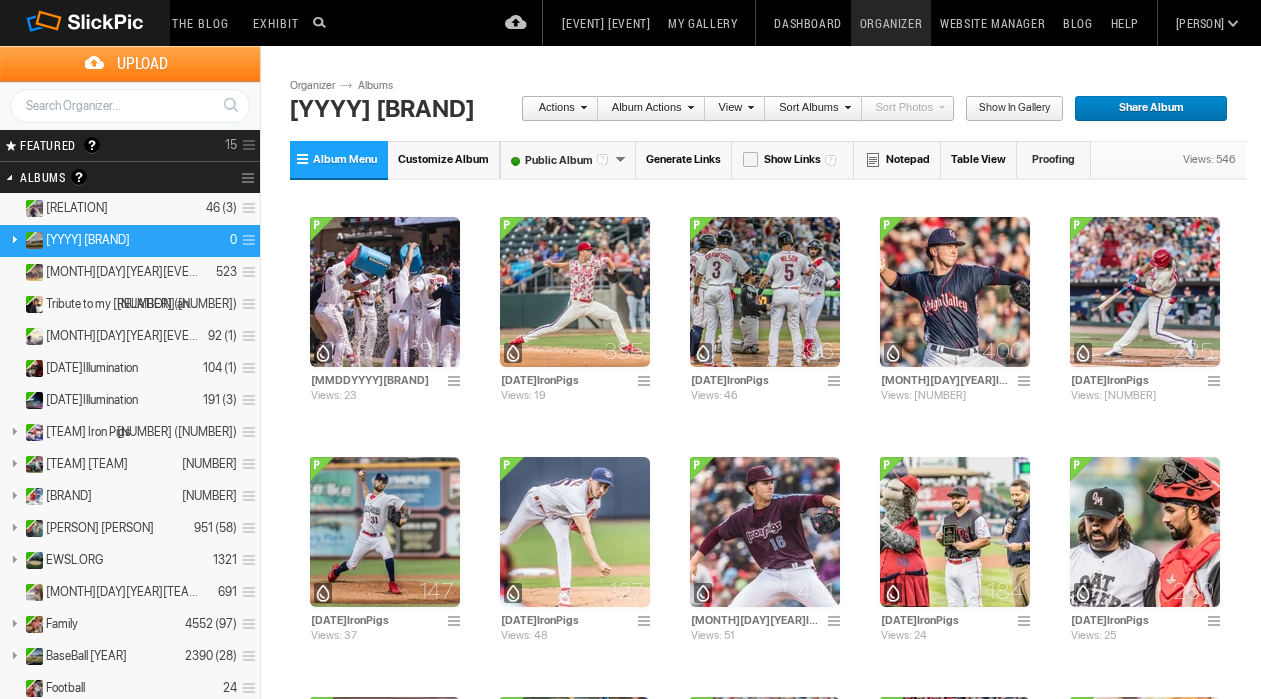 scroll, scrollTop: 0, scrollLeft: 0, axis: both 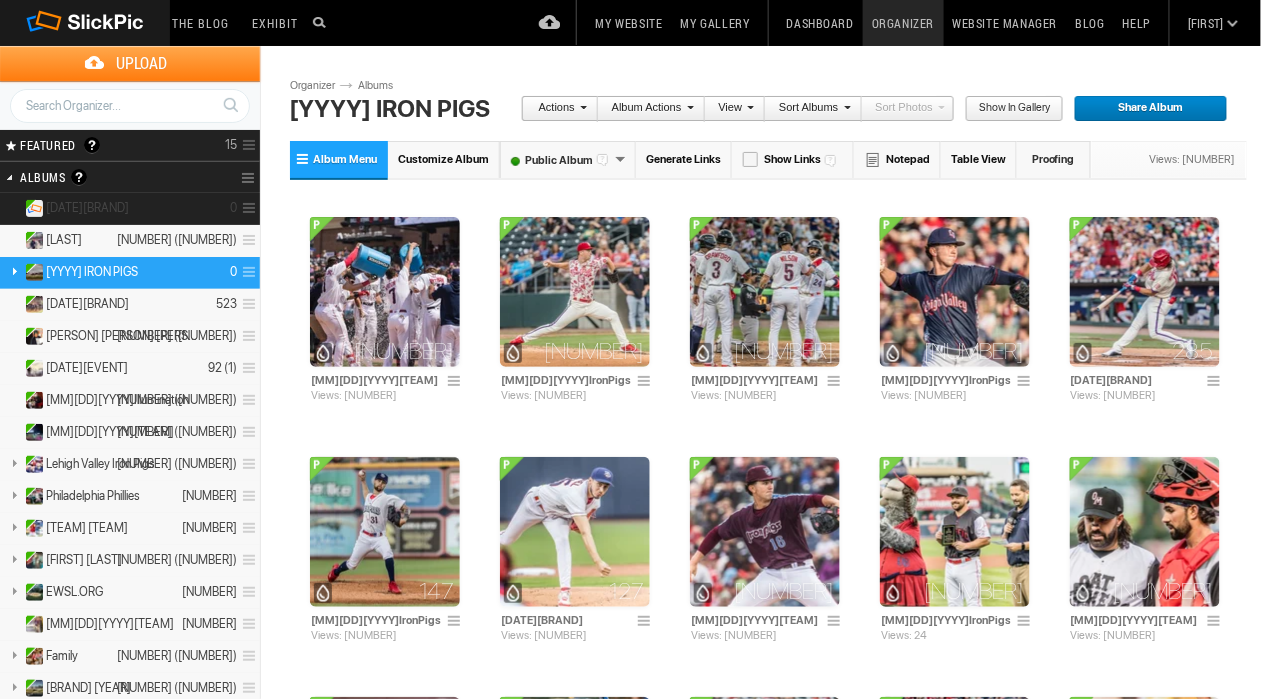 click at bounding box center (246, 208) 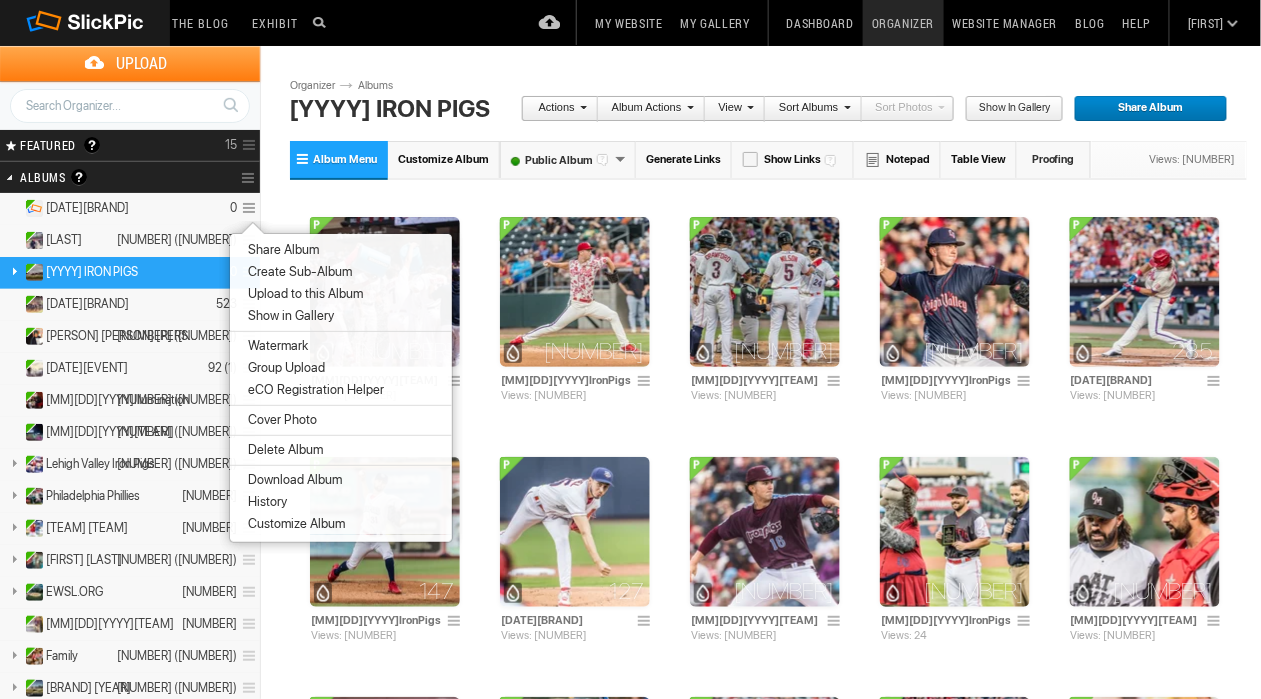 click on "Watermark" at bounding box center (341, 346) 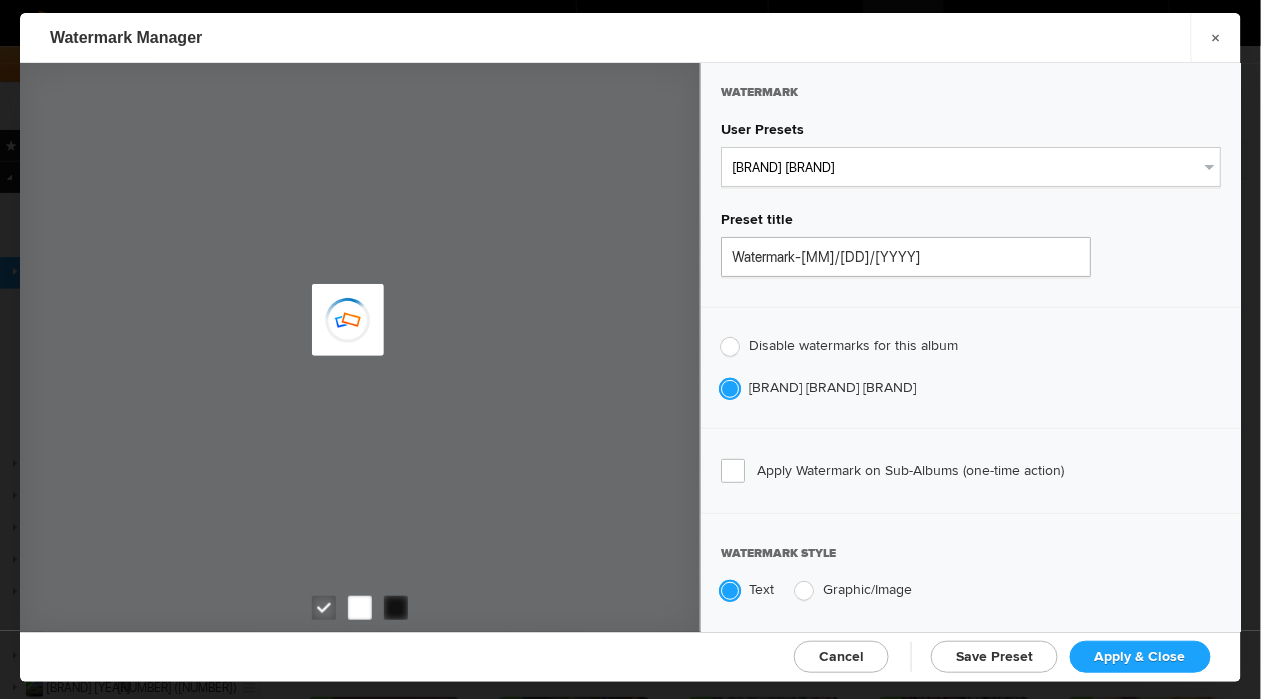 type on "Cheryl Pursell" 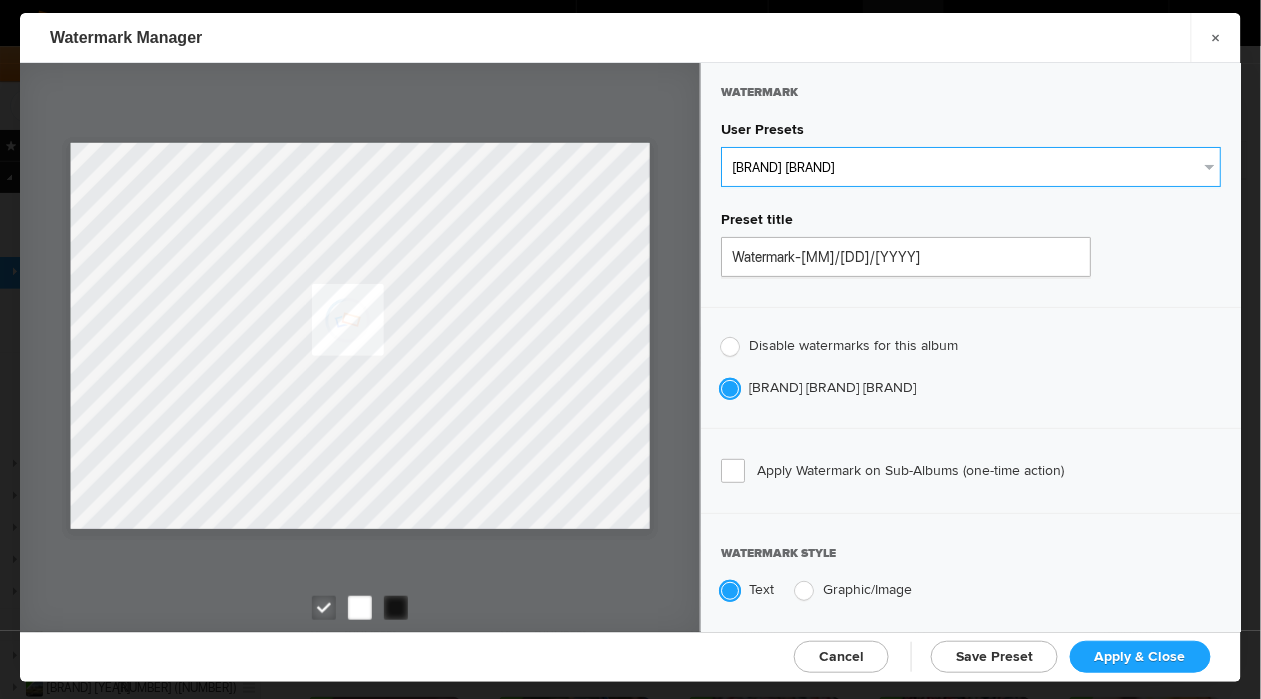 click on "New Preset...  WhiteCPwatermark   BlackCPwatermark   capBLACK   CAPWHITE   GIFWHITE   GIFBLACK" 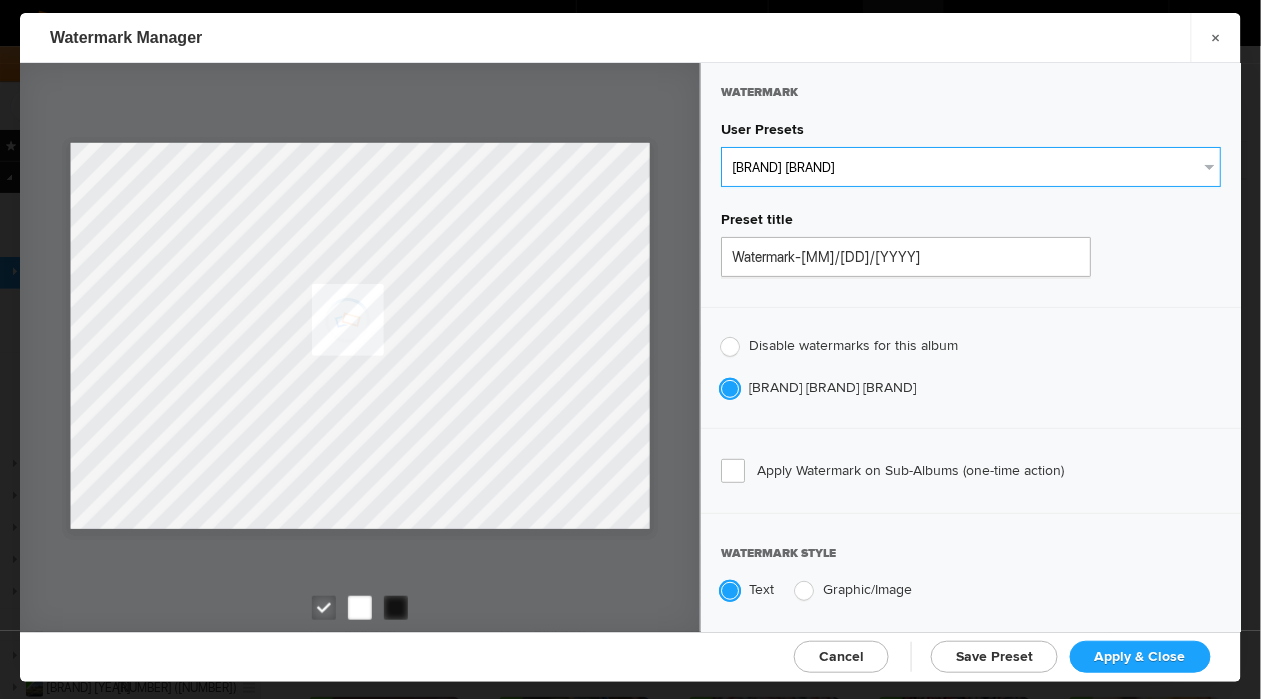 select on "1: Object" 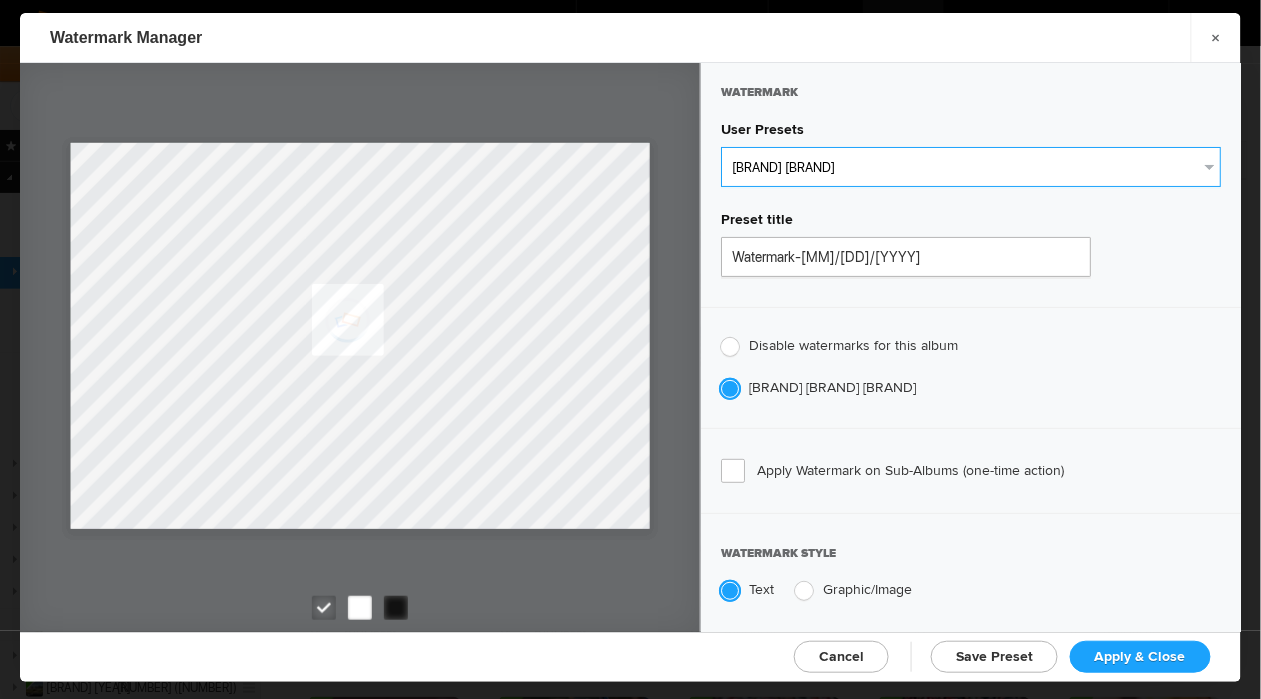 click on "New Preset...  WhiteCPwatermark   BlackCPwatermark   capBLACK   CAPWHITE   GIFWHITE   GIFBLACK" 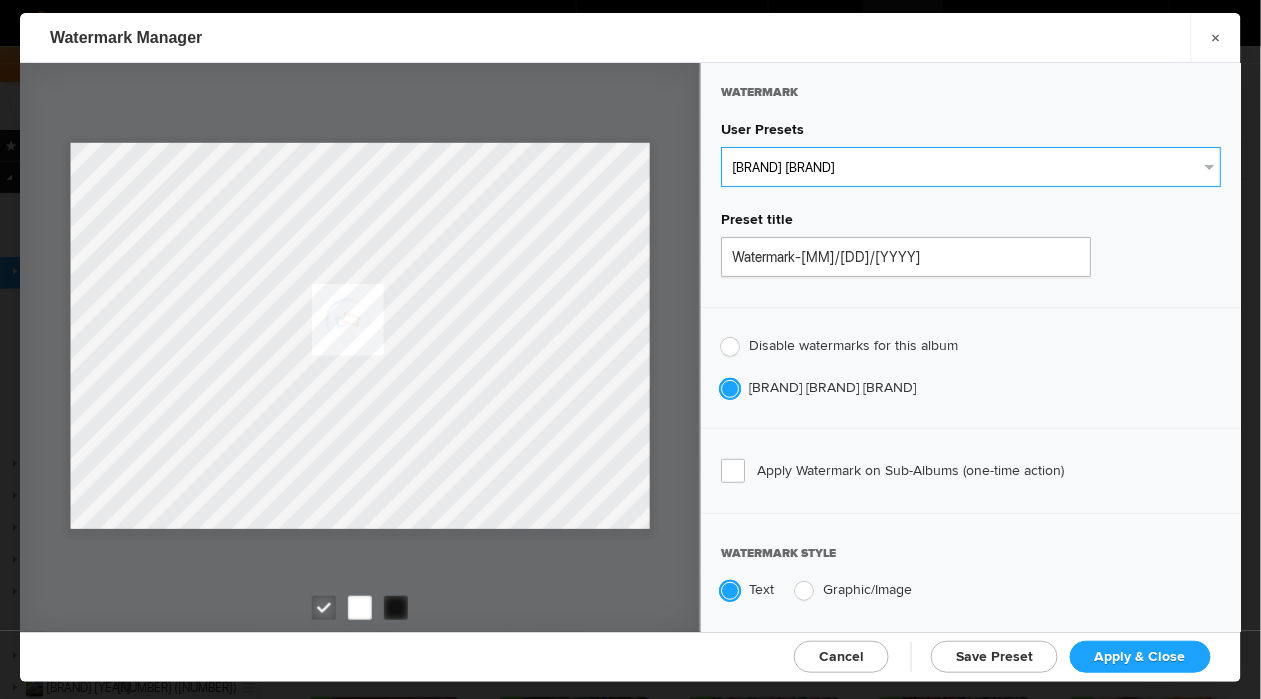 type on "WhiteCPwatermark" 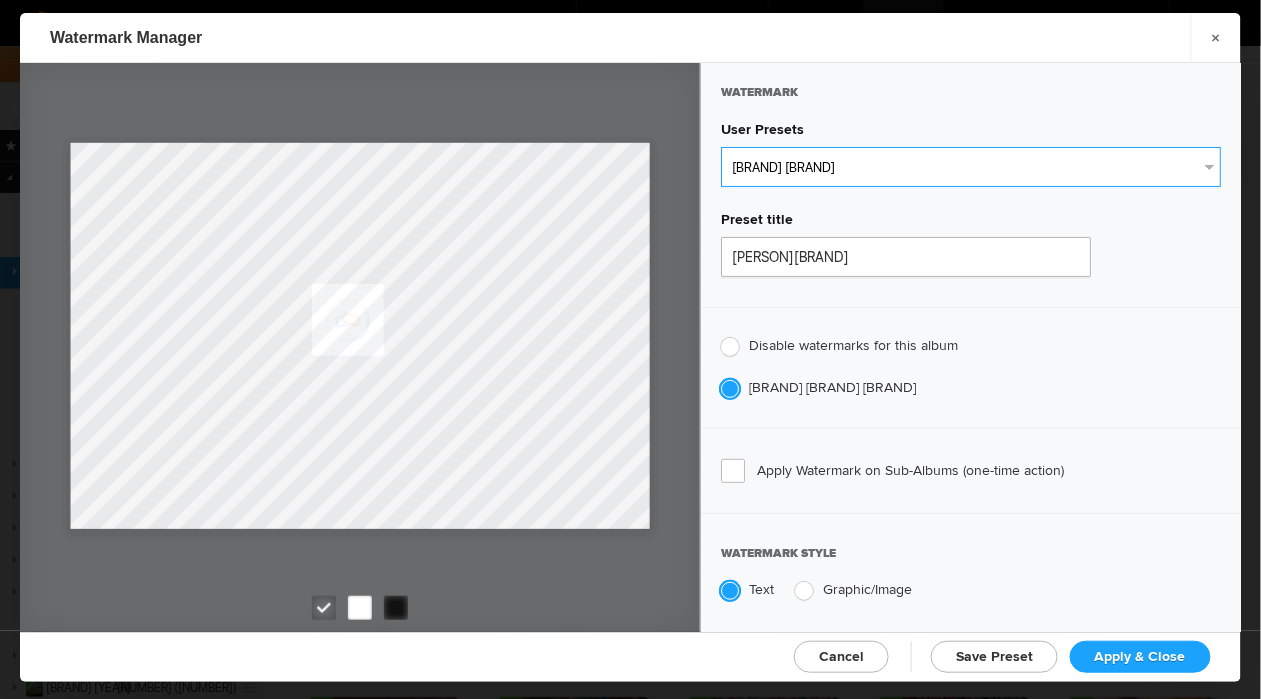 radio on "false" 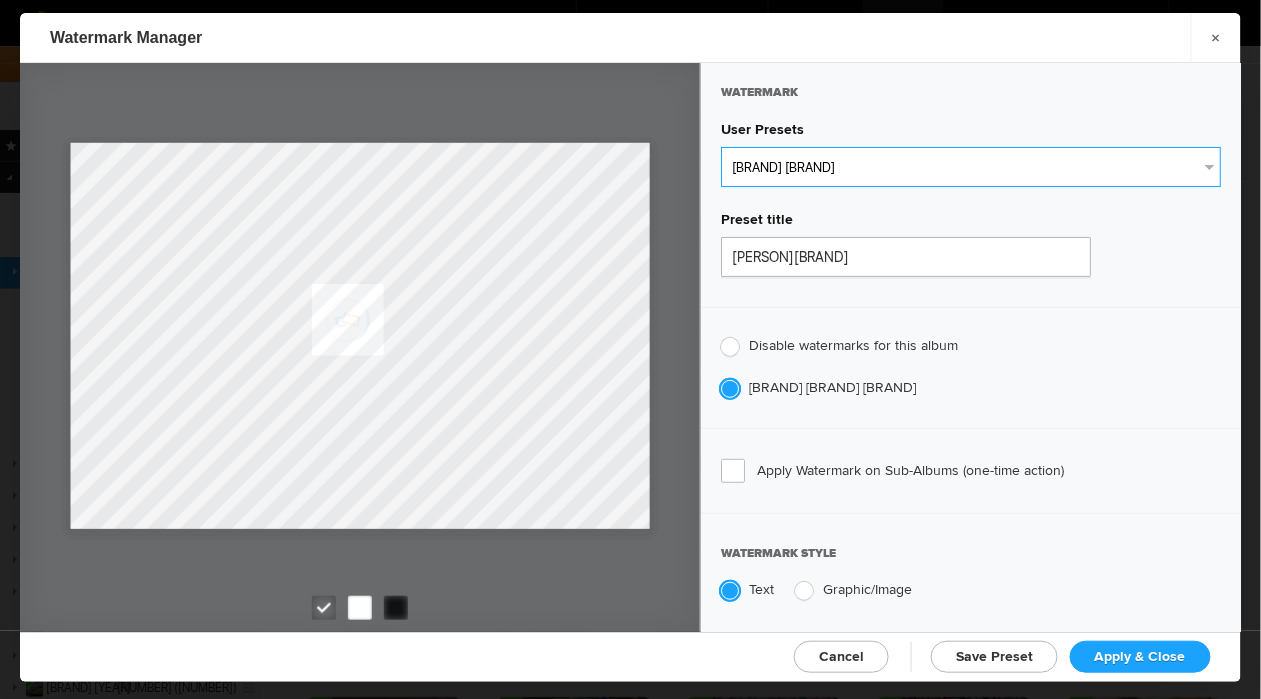 radio on "true" 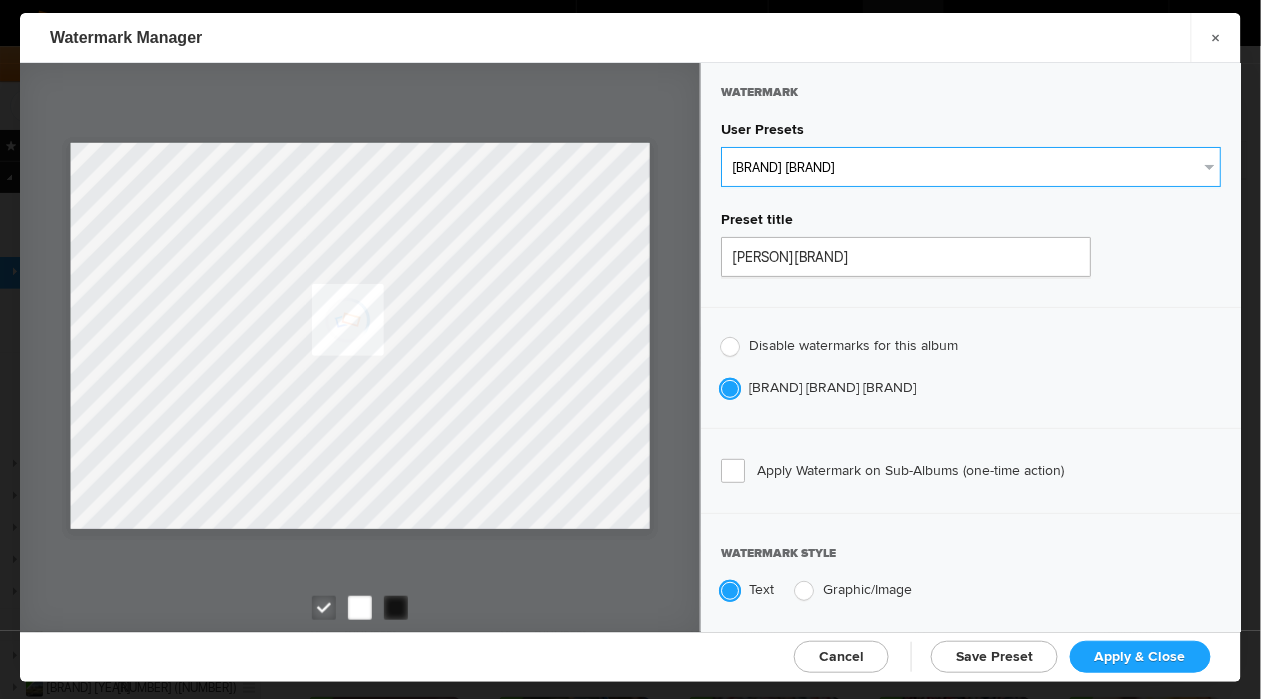 type on "41" 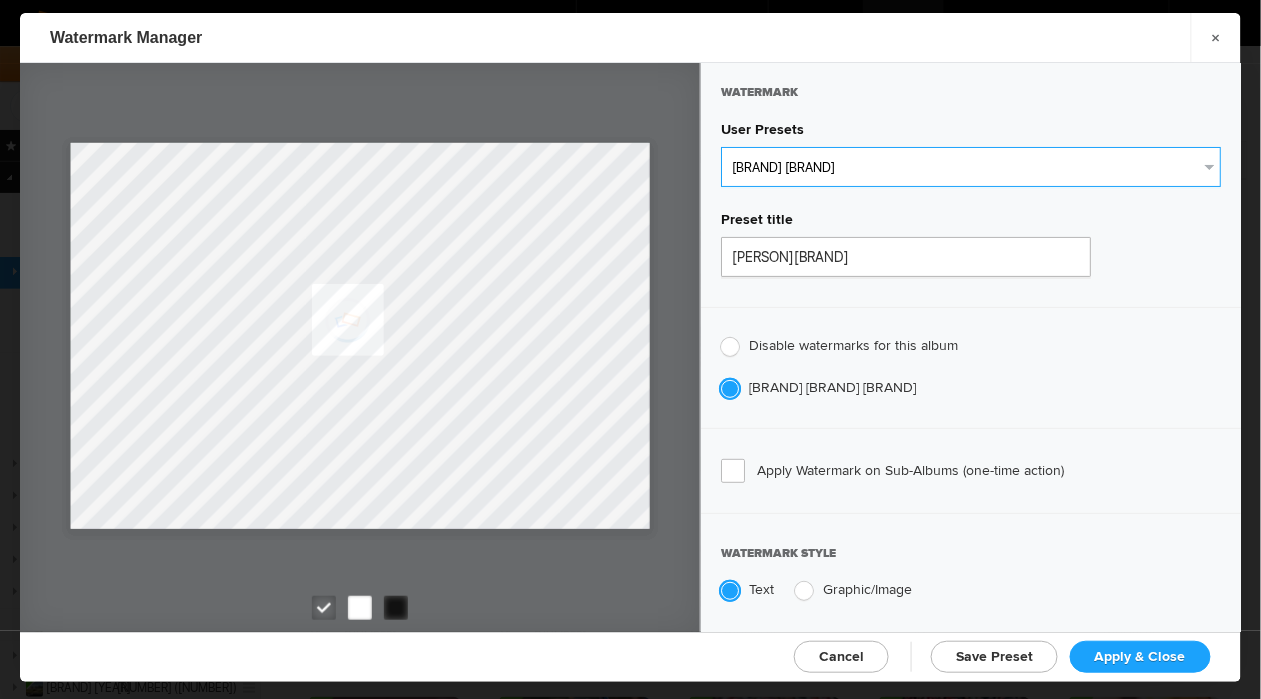 radio on "true" 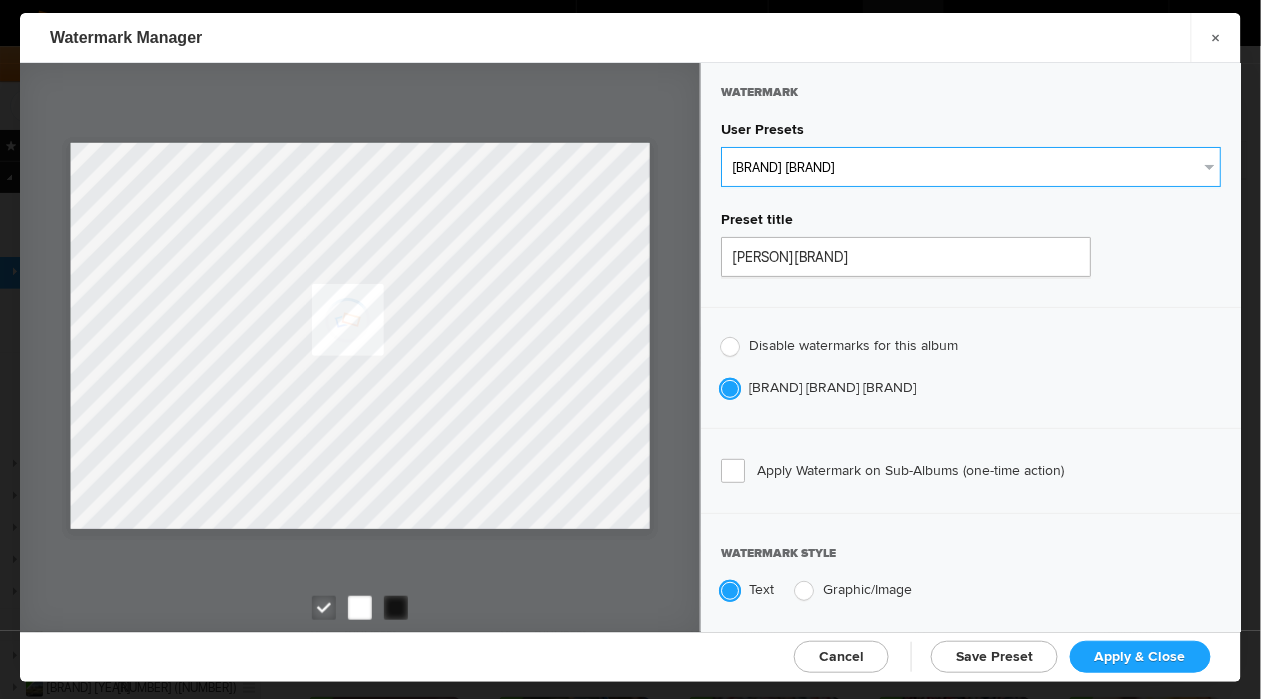 radio on "false" 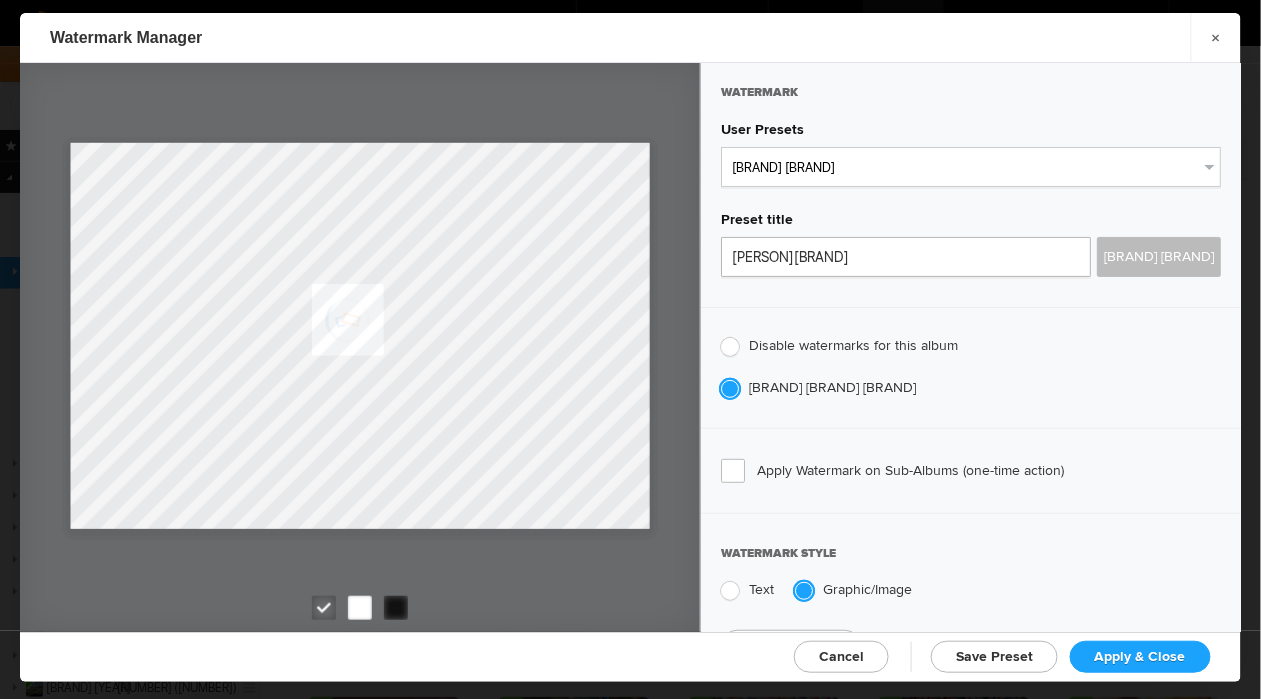 click on "Apply & Close" 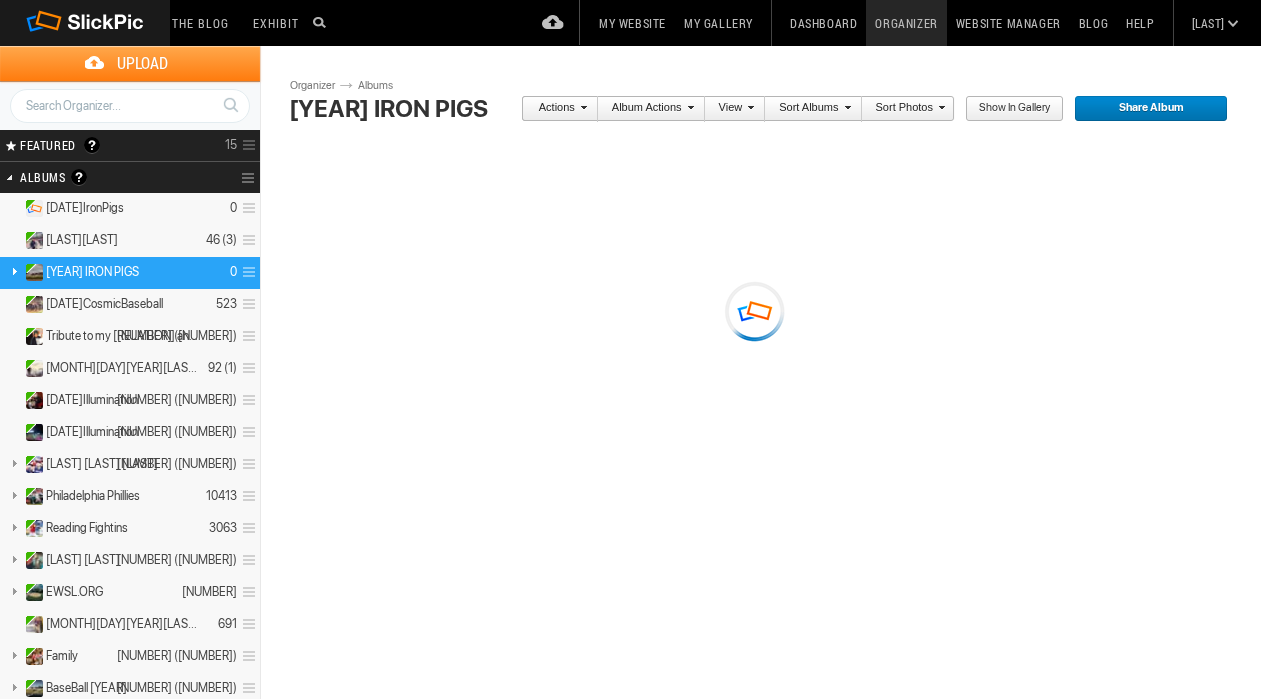 scroll, scrollTop: 0, scrollLeft: 0, axis: both 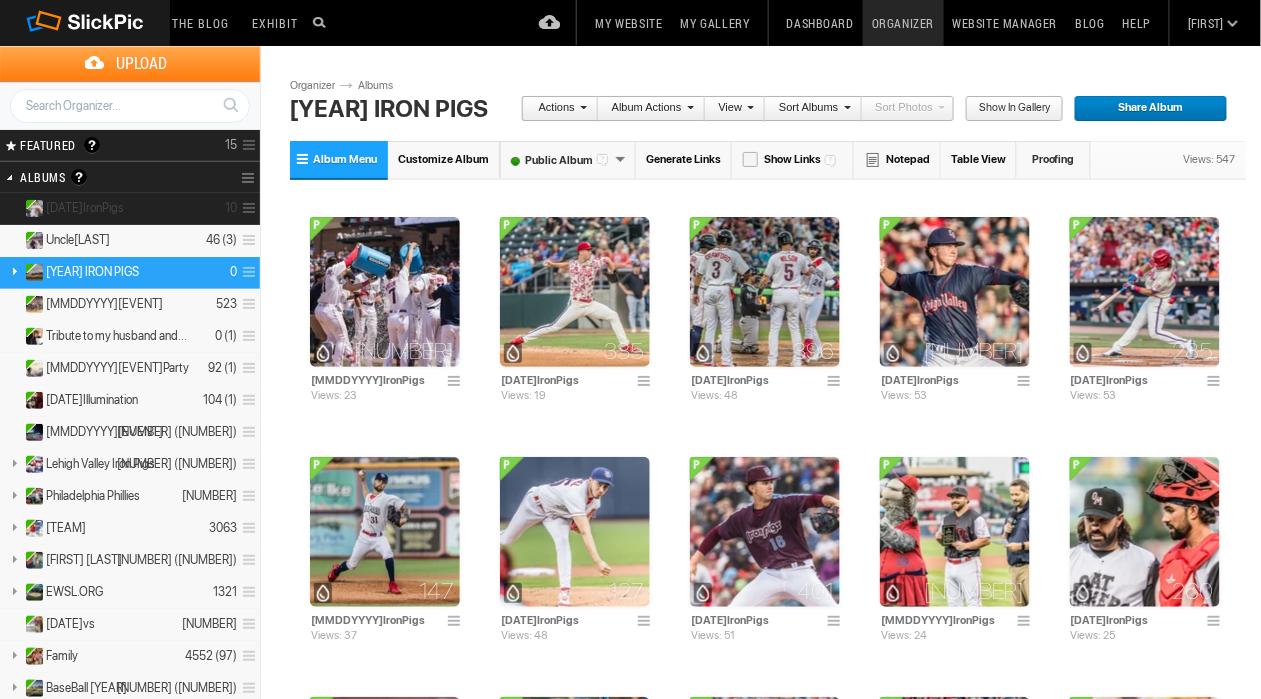click on "[DATE][BRAND]" at bounding box center [85, 208] 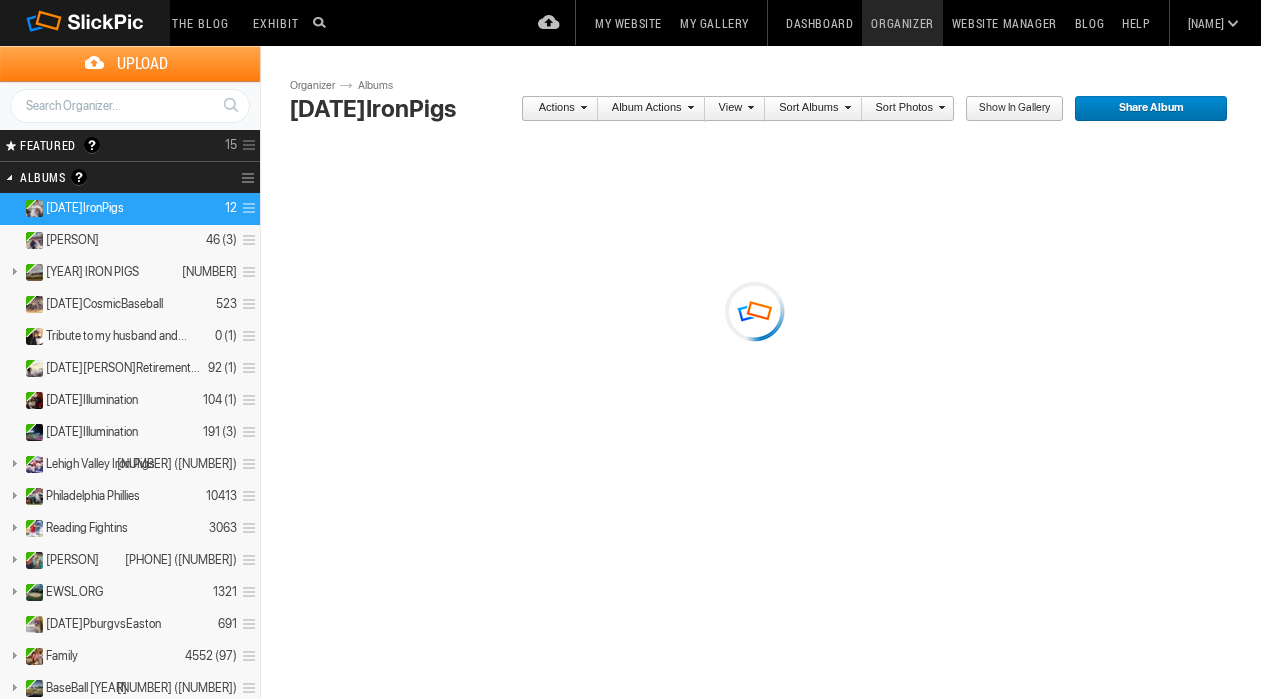 scroll, scrollTop: 0, scrollLeft: 0, axis: both 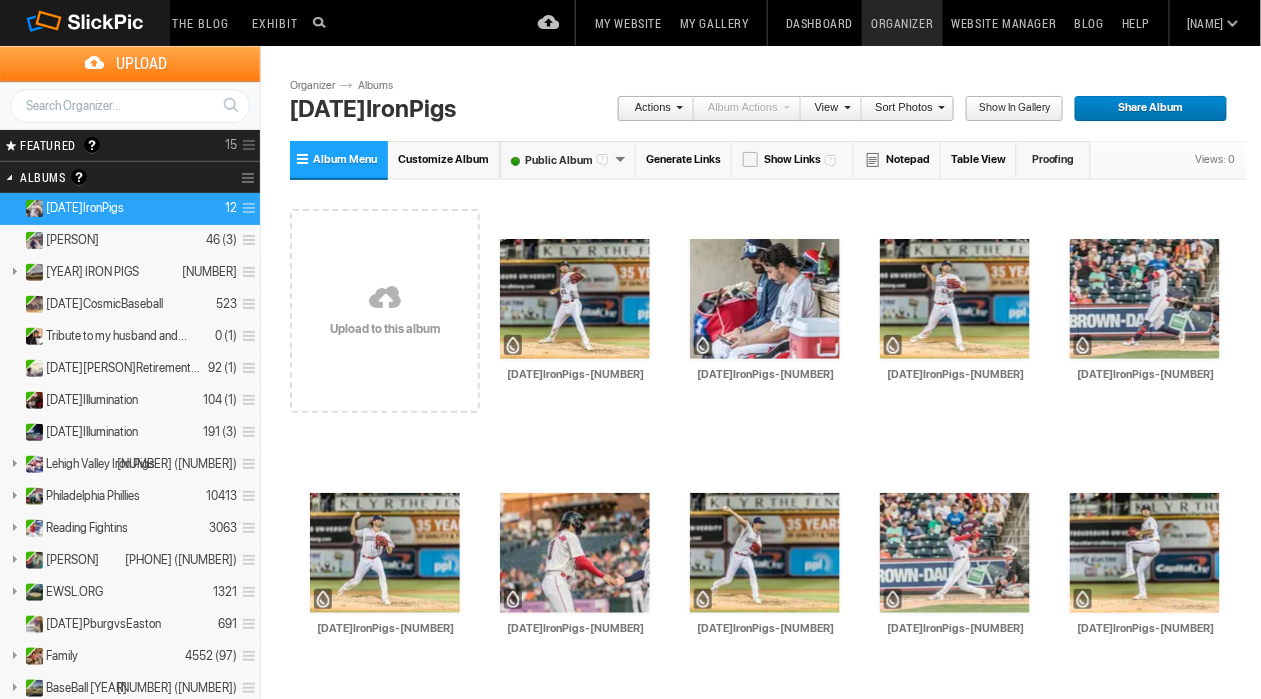 click on "Sort Photos" at bounding box center (903, 109) 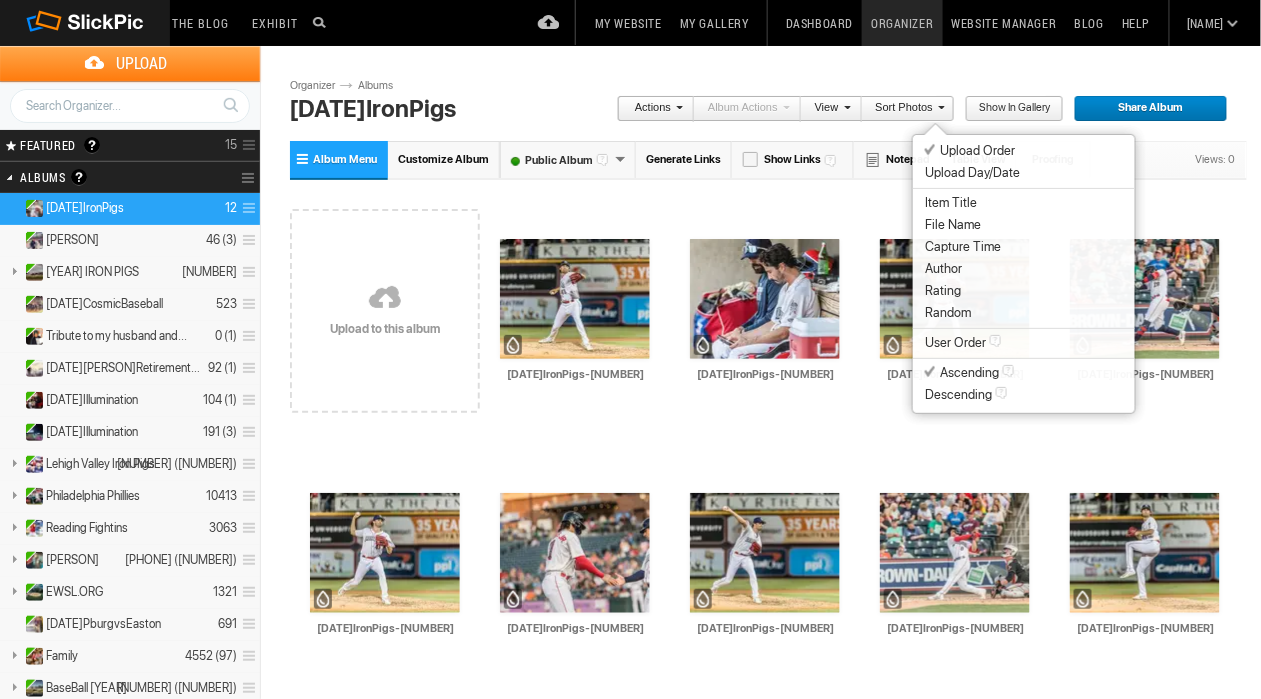 click on "Capture Time" at bounding box center (963, 247) 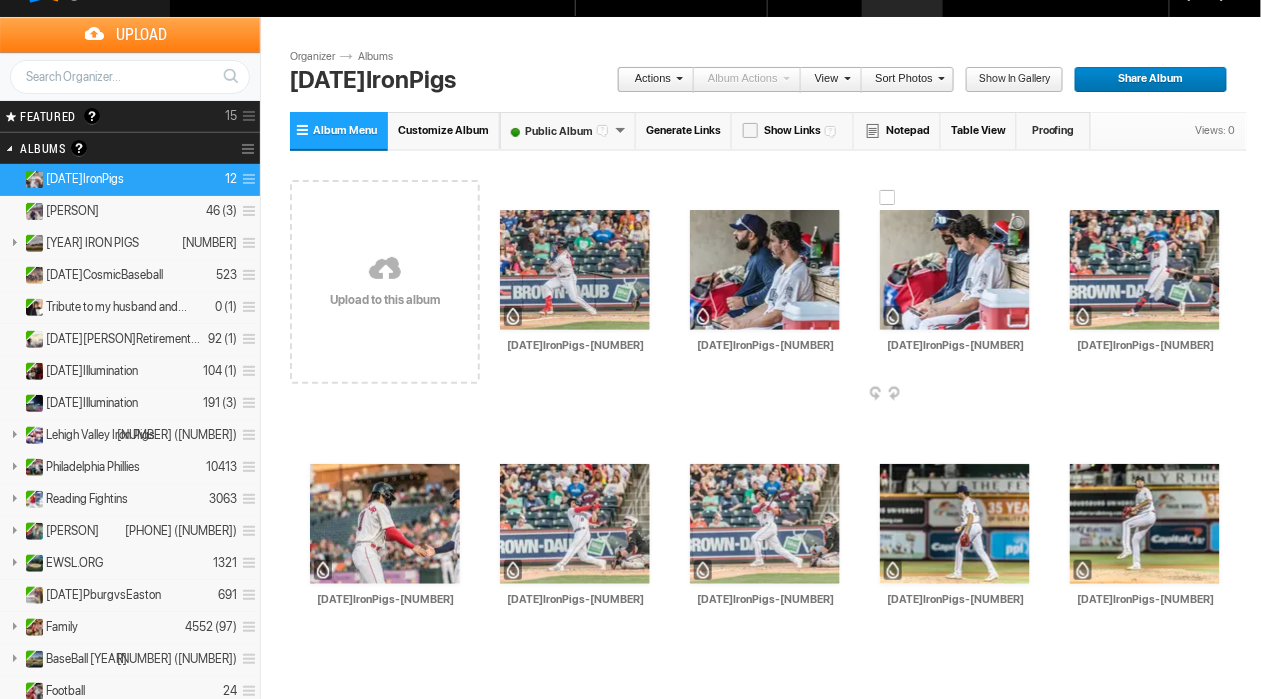 scroll, scrollTop: 0, scrollLeft: 0, axis: both 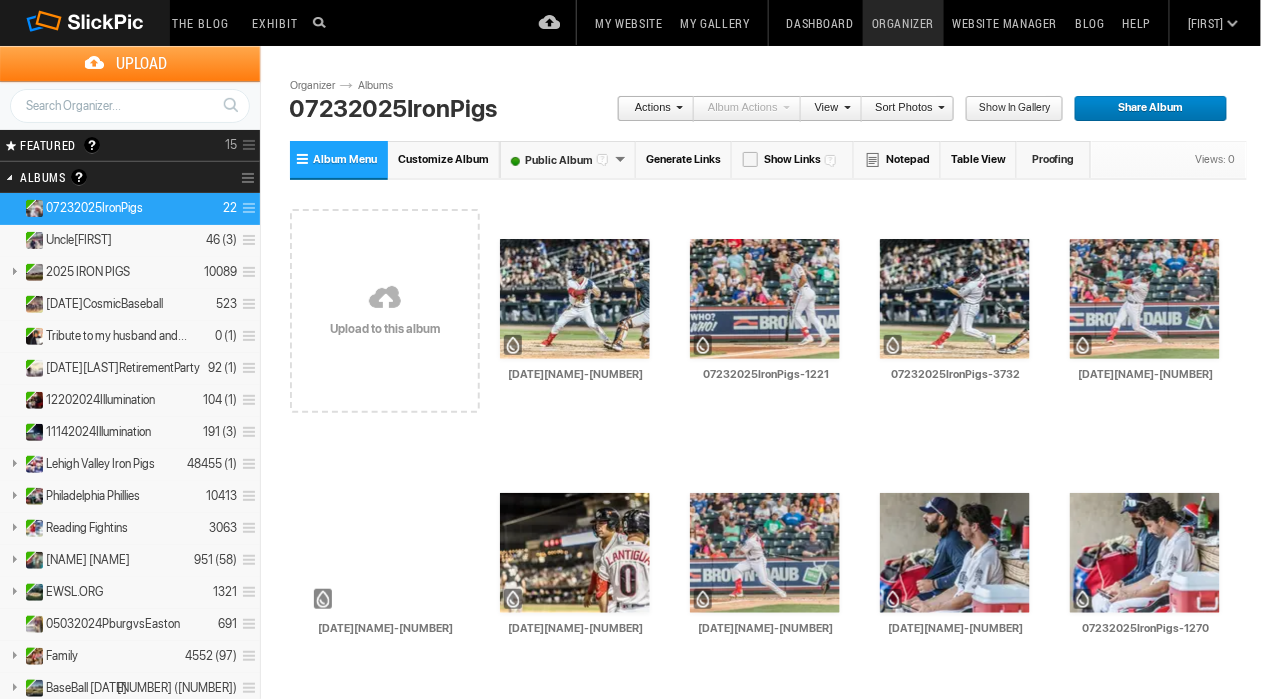 click on "Sort Photos" at bounding box center (903, 109) 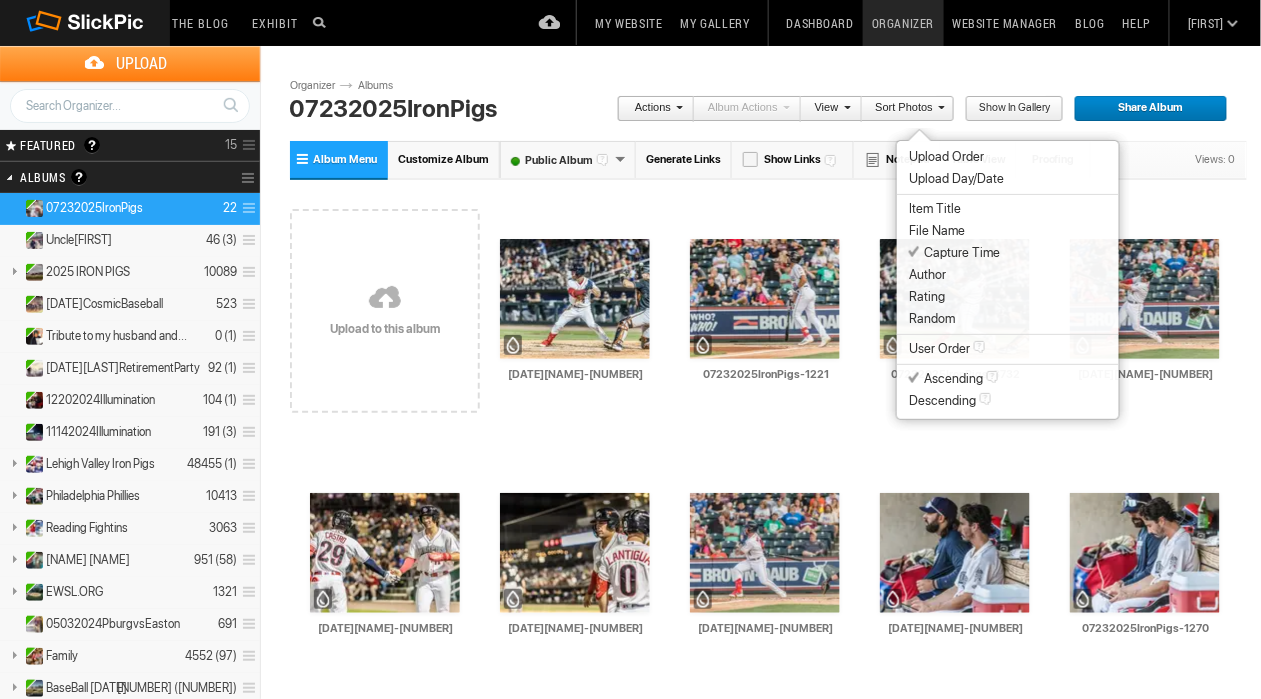click on "Capture Time" at bounding box center (954, 253) 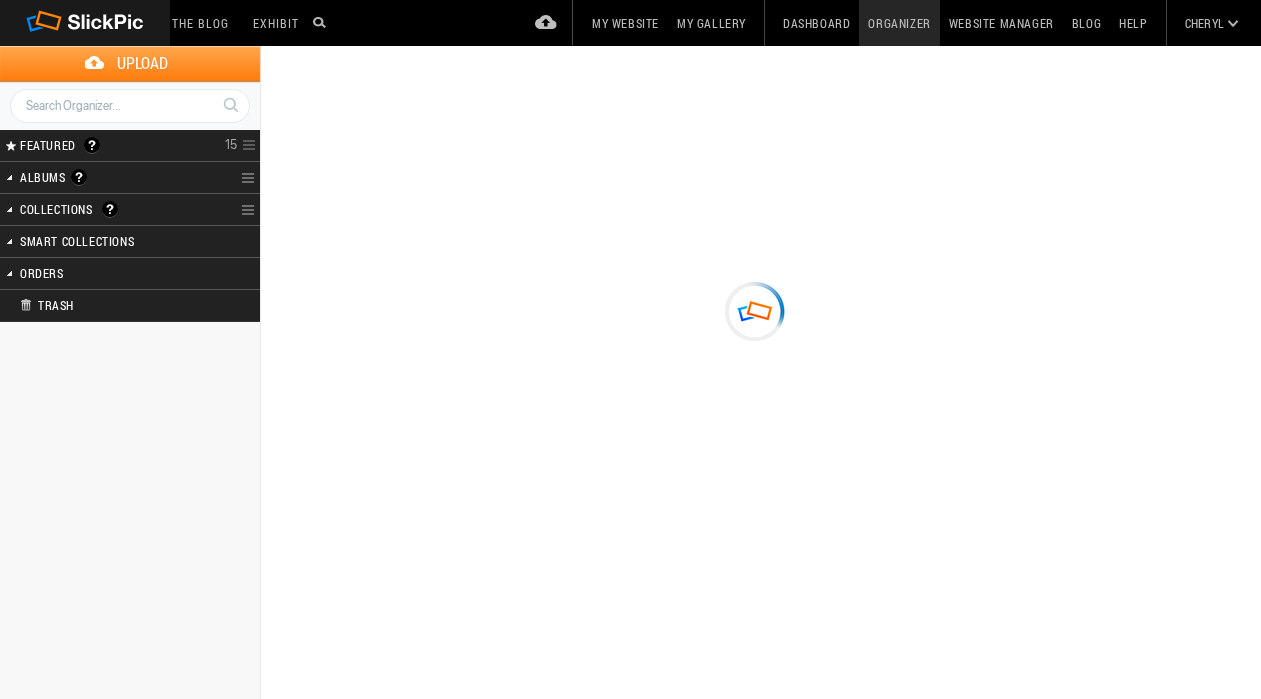 scroll, scrollTop: 0, scrollLeft: 0, axis: both 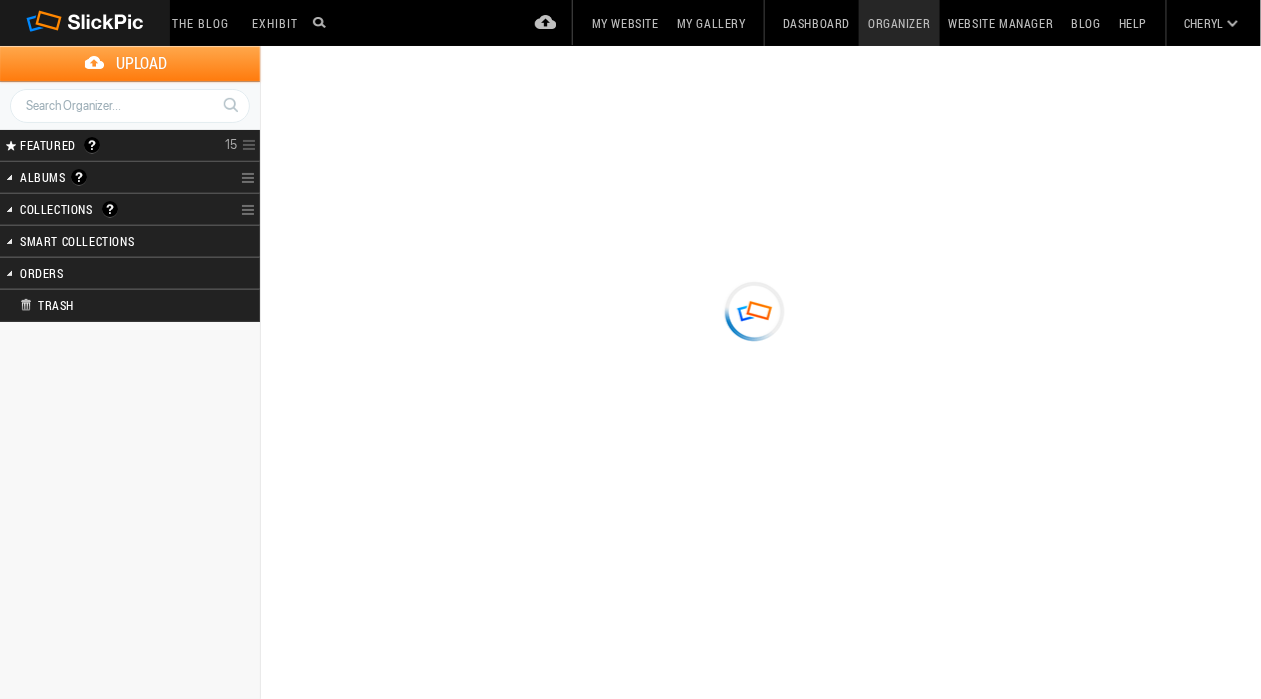 type on "[DATE]IronPigs" 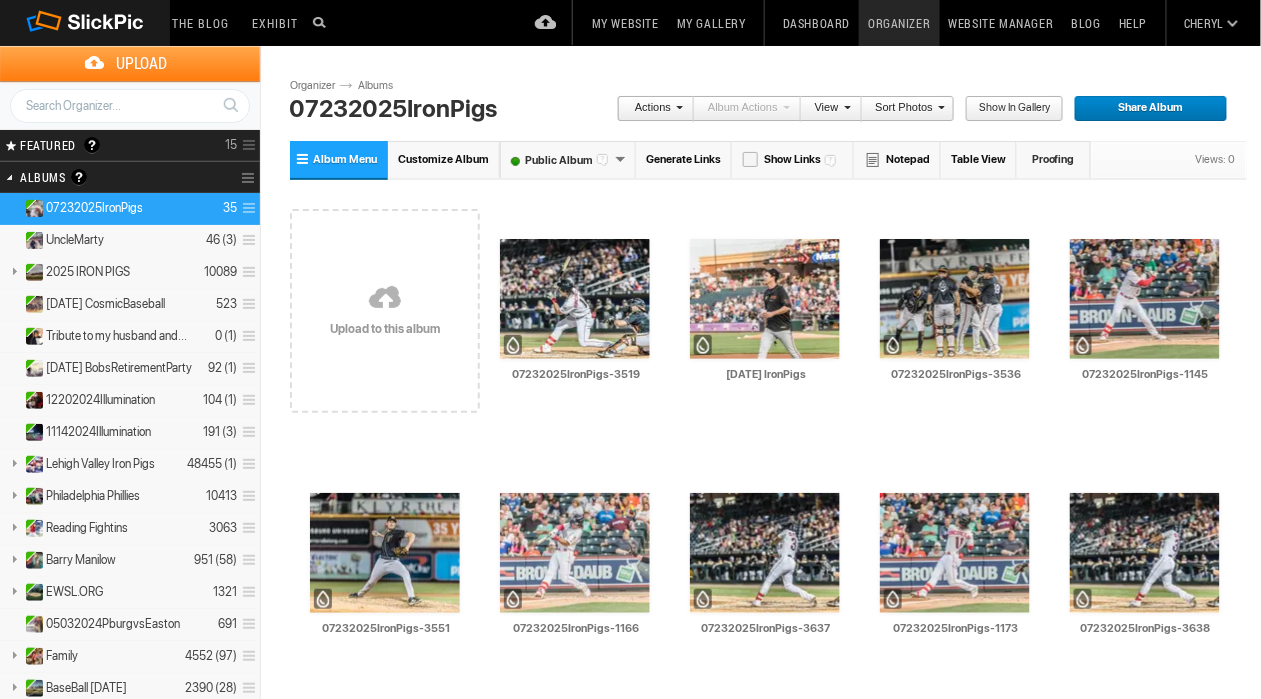 click on "Sort Photos" at bounding box center [903, 109] 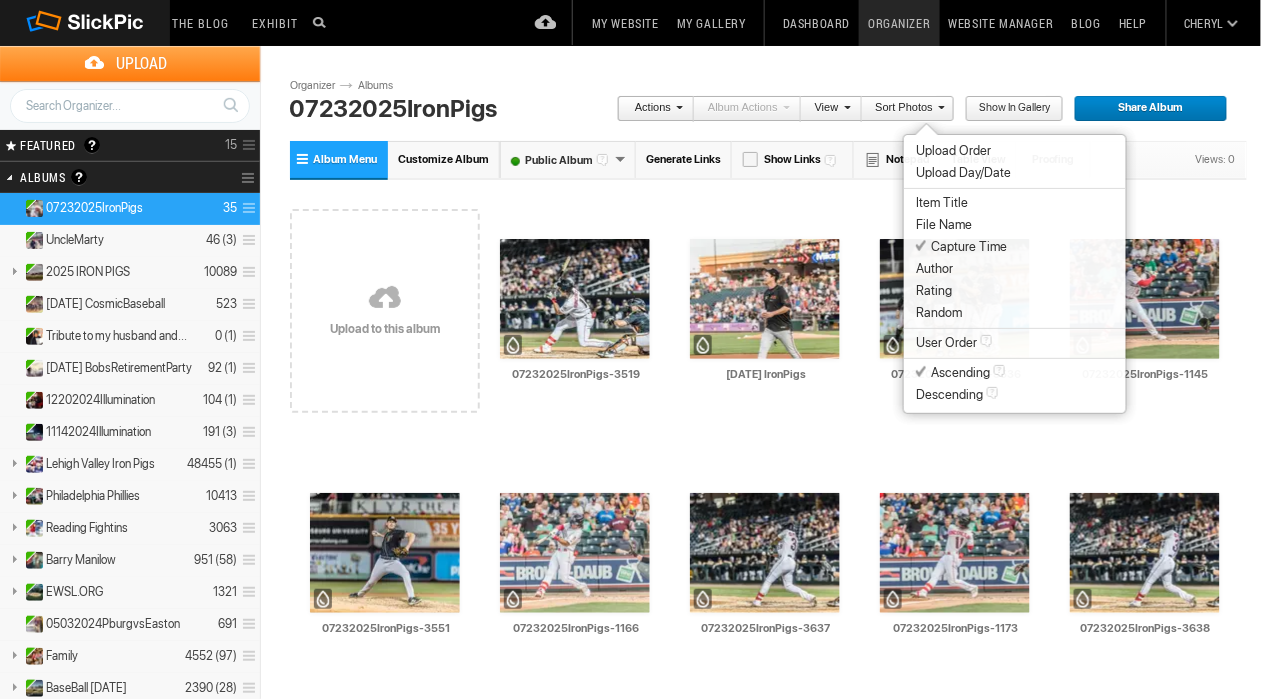 click on "Capture Time" at bounding box center (961, 247) 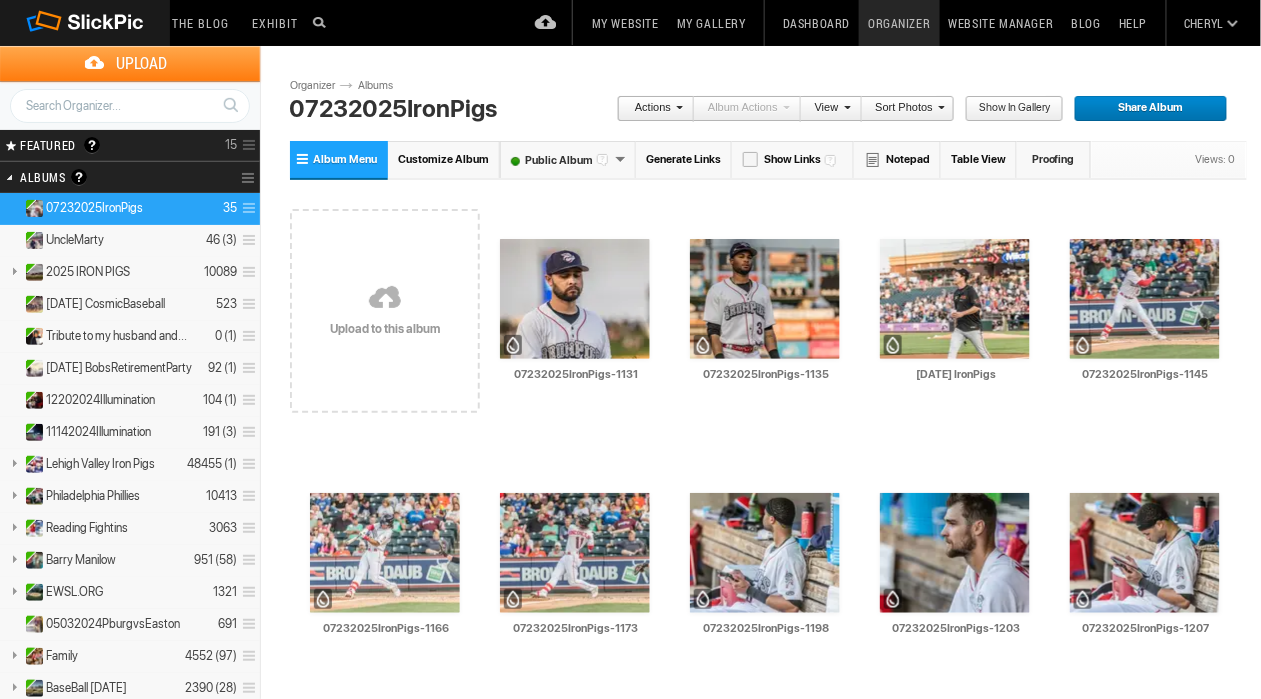 click on "Sort Photos" at bounding box center [903, 109] 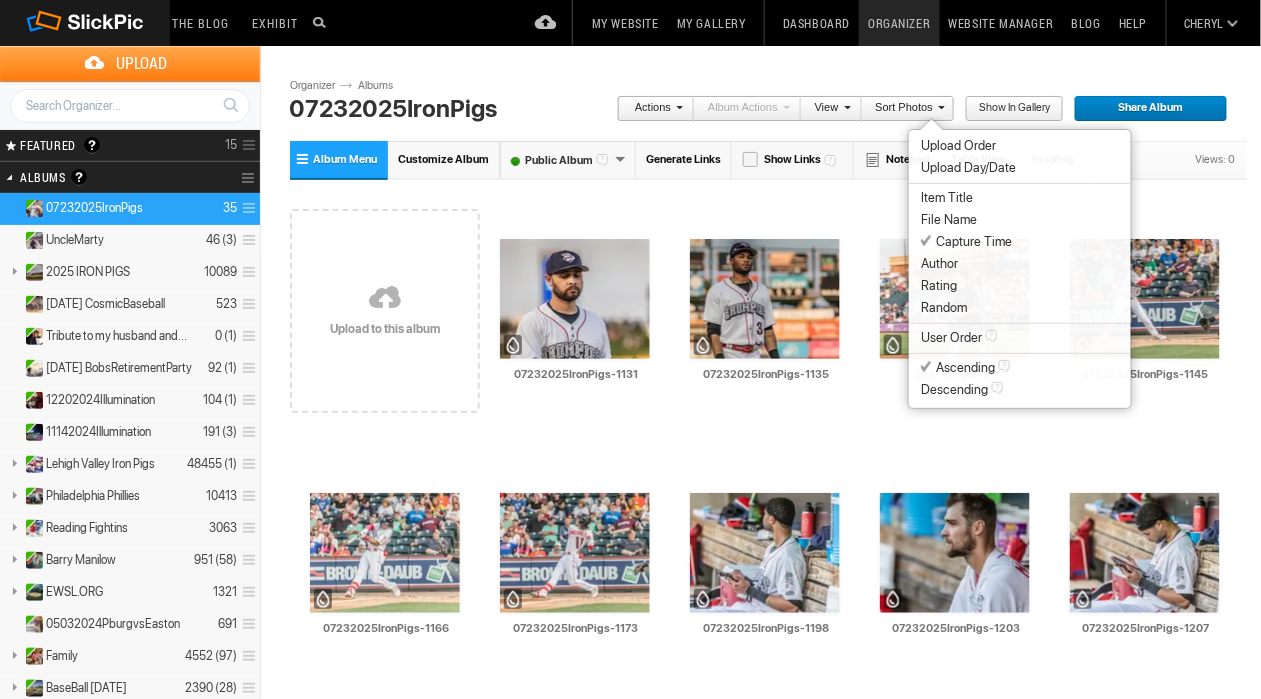 click on "Capture Time" at bounding box center [966, 242] 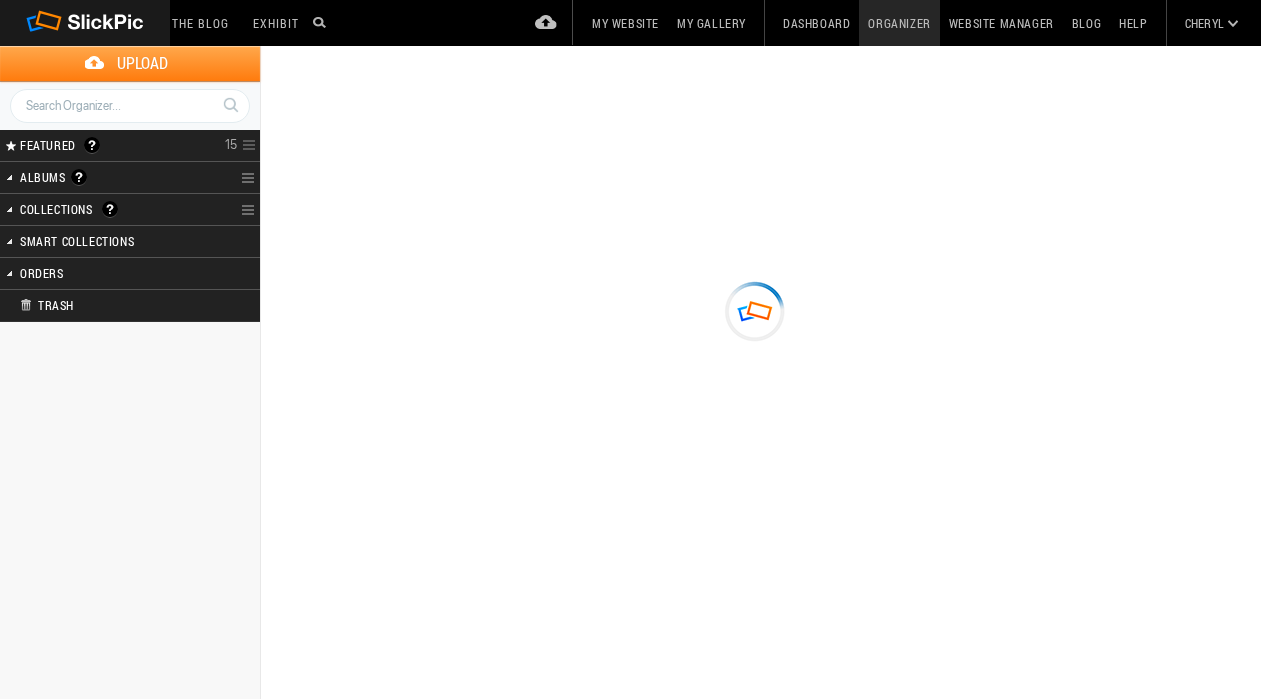 scroll, scrollTop: 0, scrollLeft: 0, axis: both 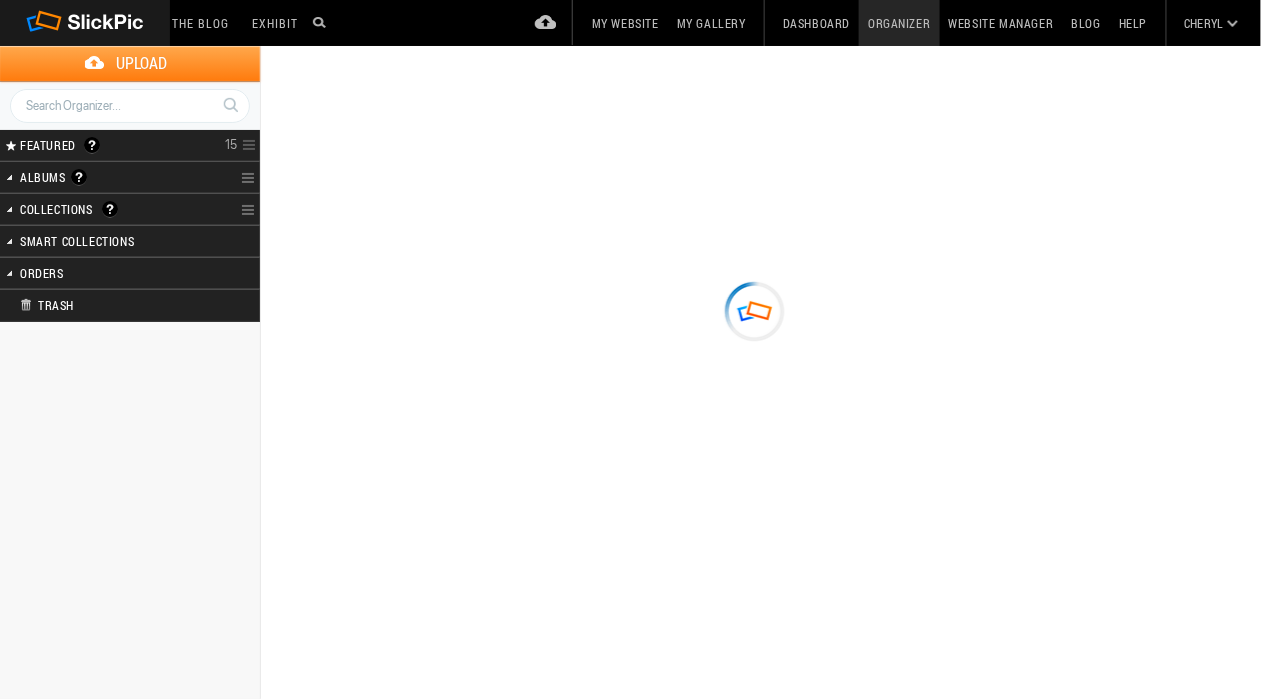 type on "07232025IronPigs" 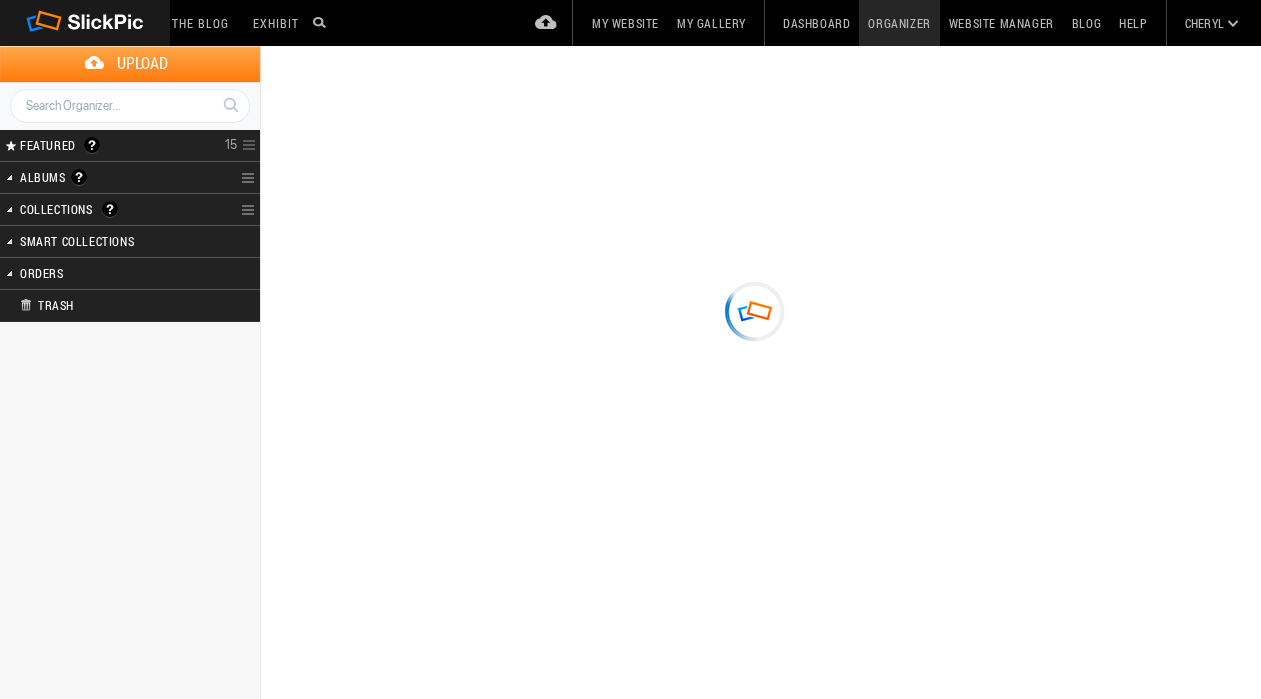 scroll, scrollTop: 0, scrollLeft: 0, axis: both 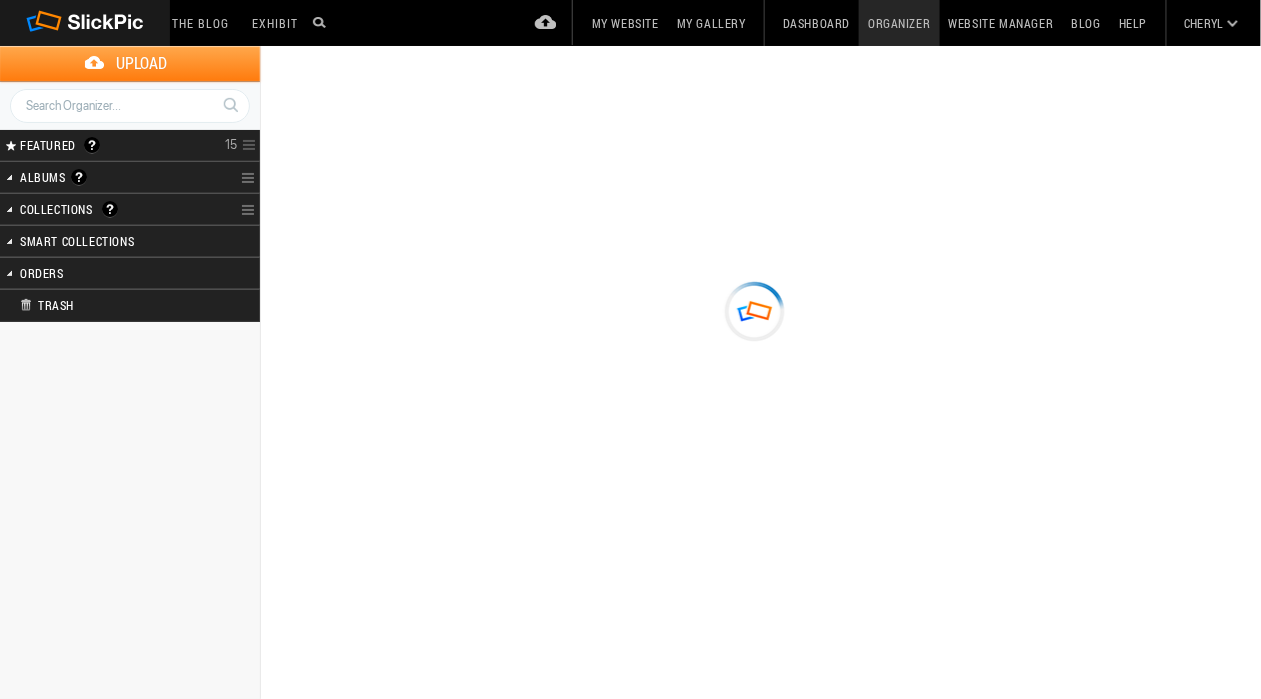 type on "07232025IronPigs" 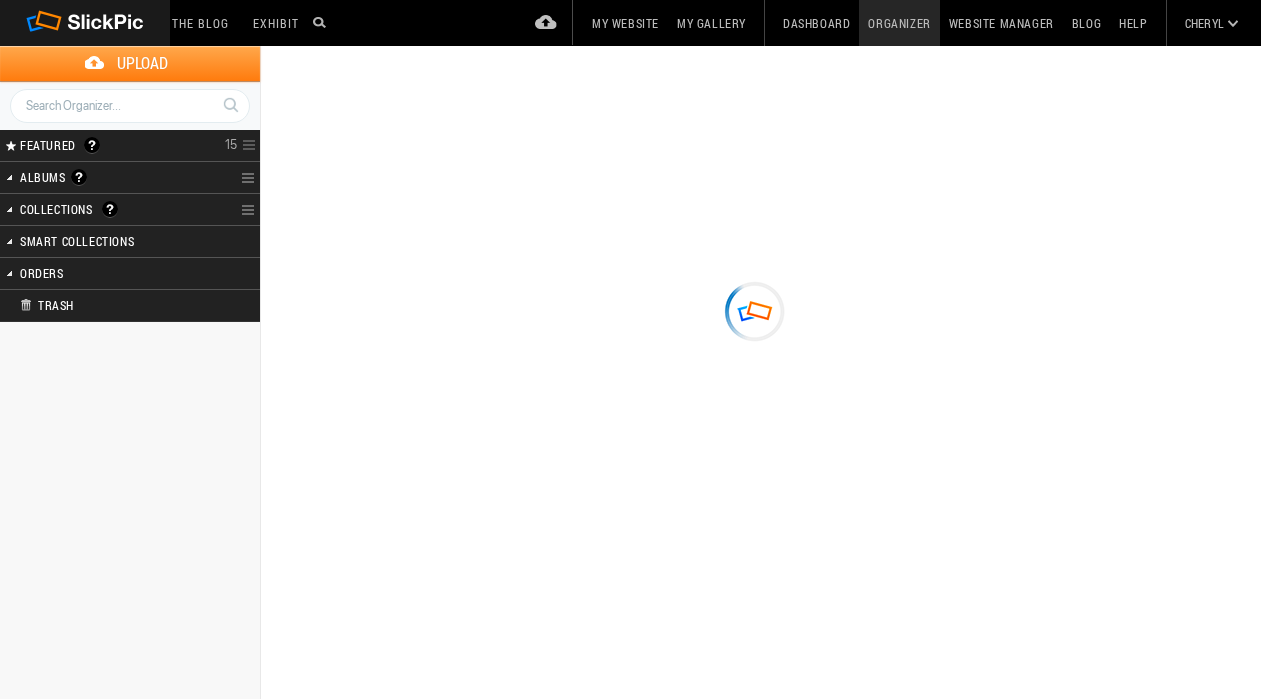 scroll, scrollTop: 0, scrollLeft: 0, axis: both 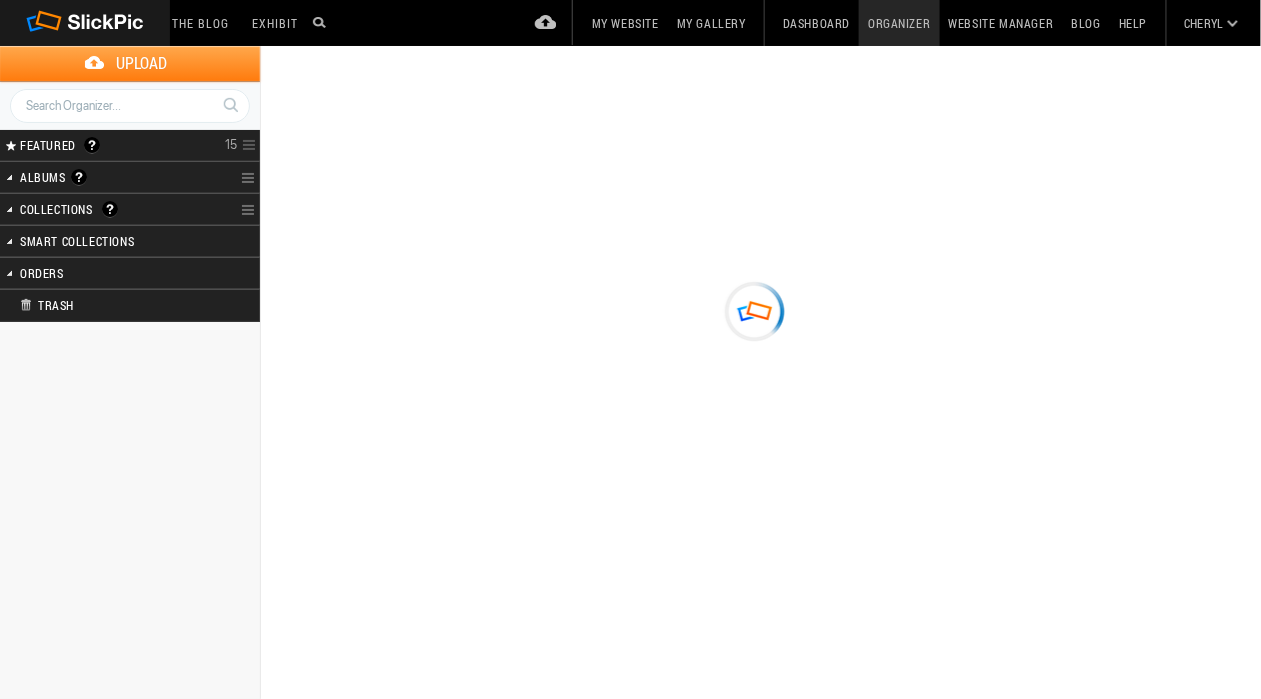 type on "07232025IronPigs" 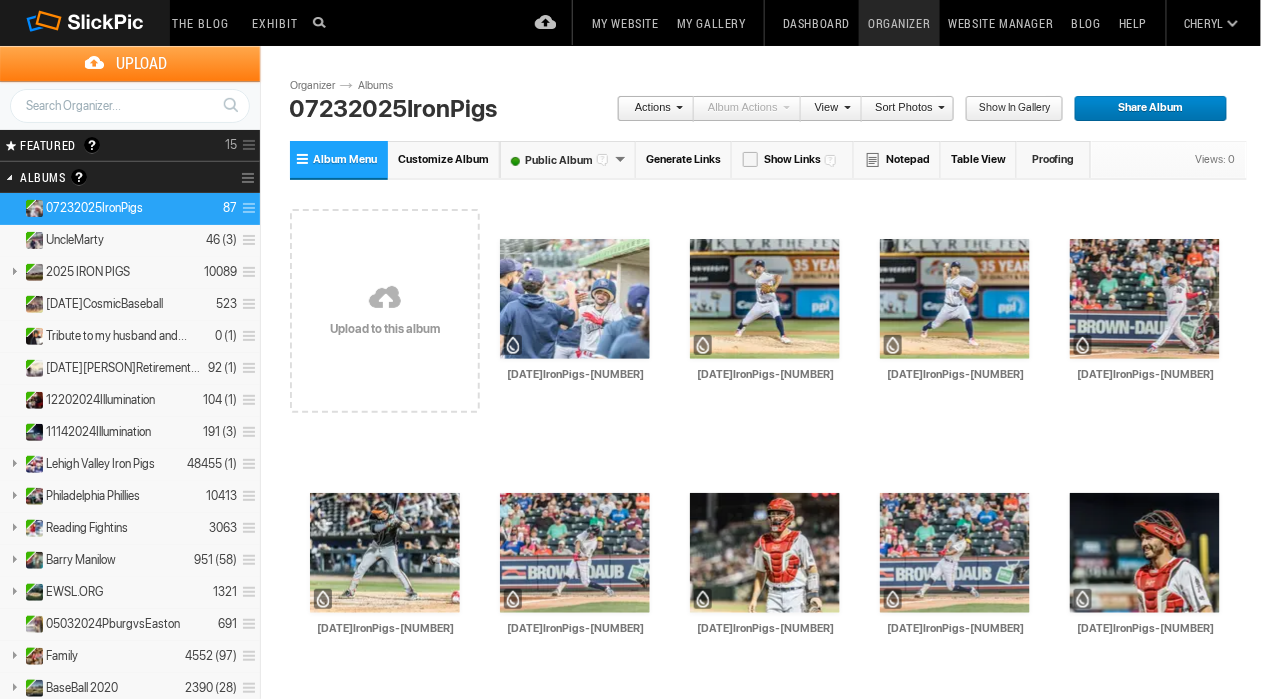 click on "Sort Photos" at bounding box center [903, 109] 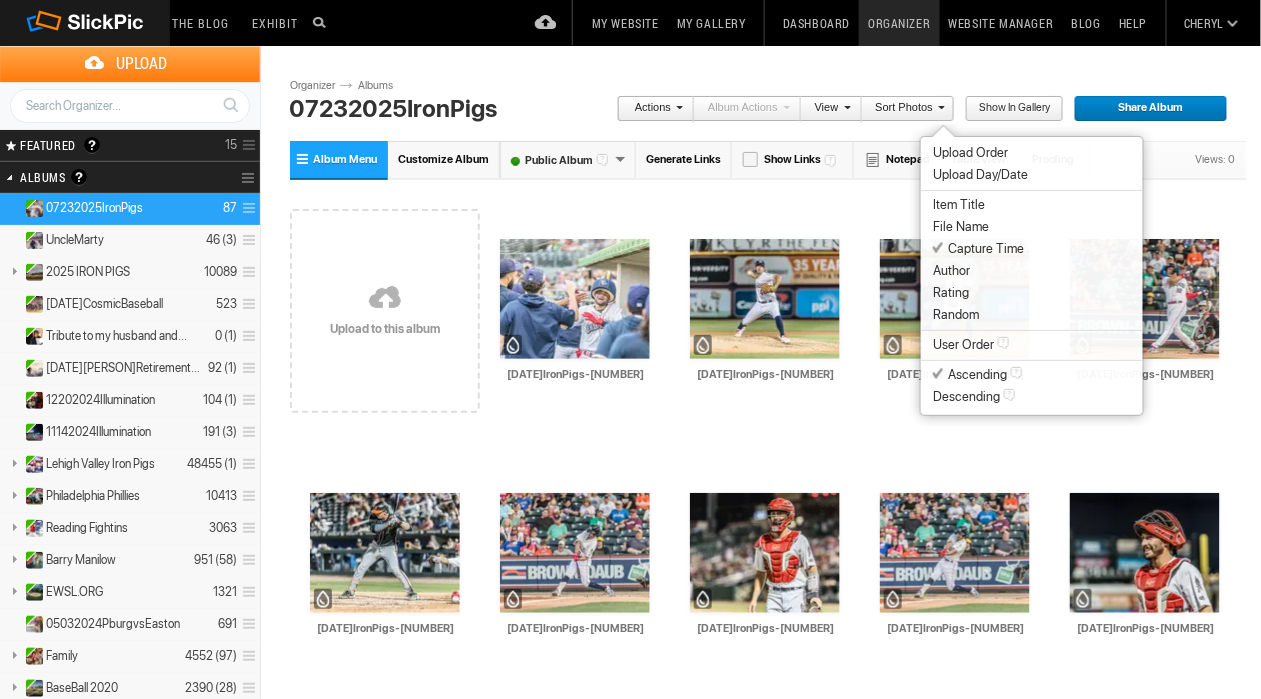 click on "Capture Time" at bounding box center [978, 249] 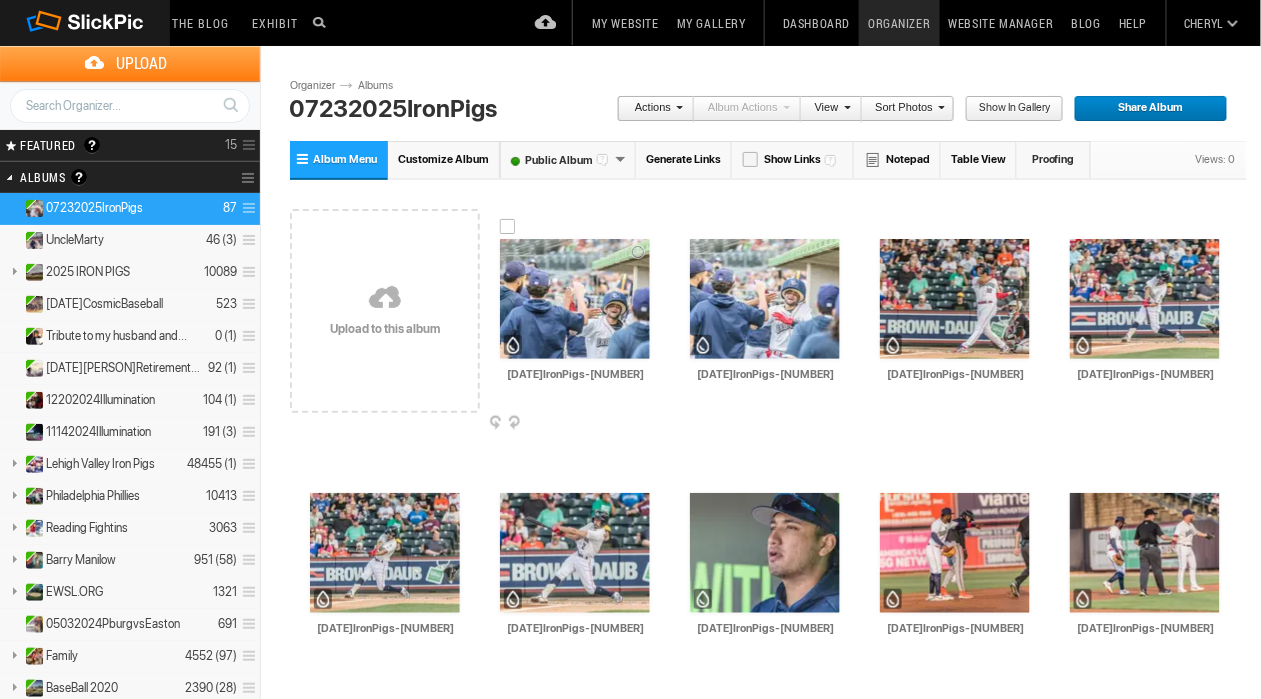 click at bounding box center (654, 424) 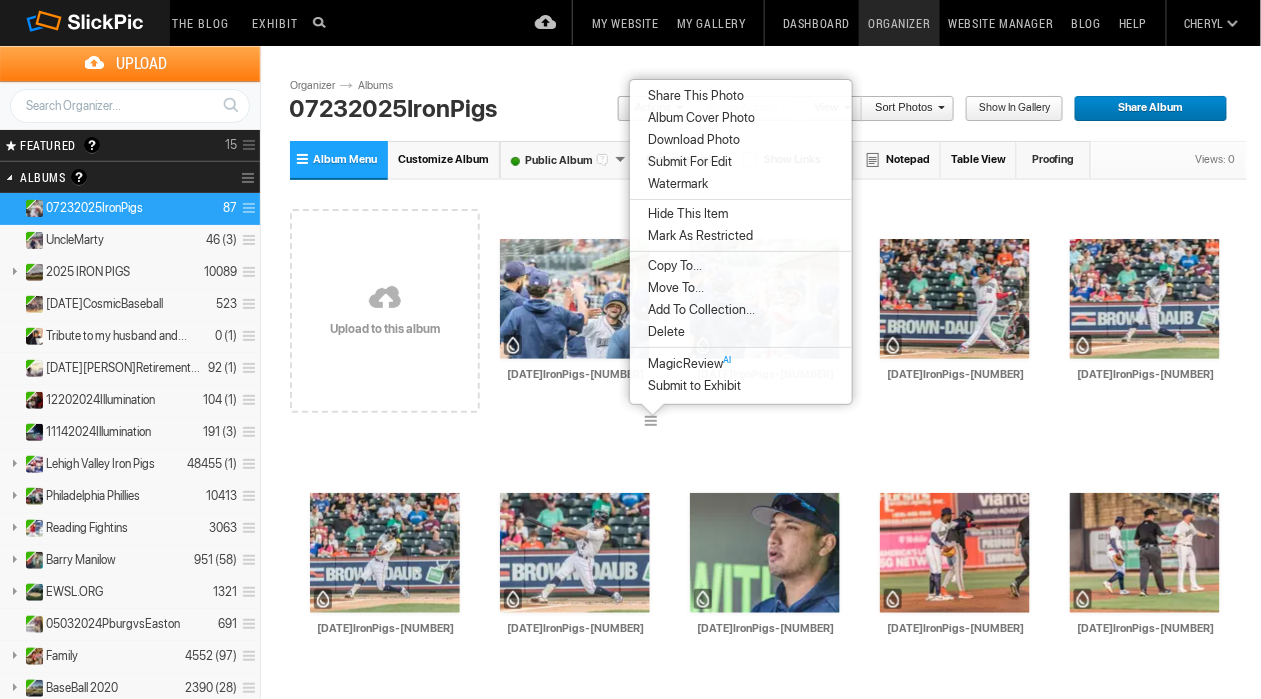 click on "Album Cover Photo" at bounding box center (698, 118) 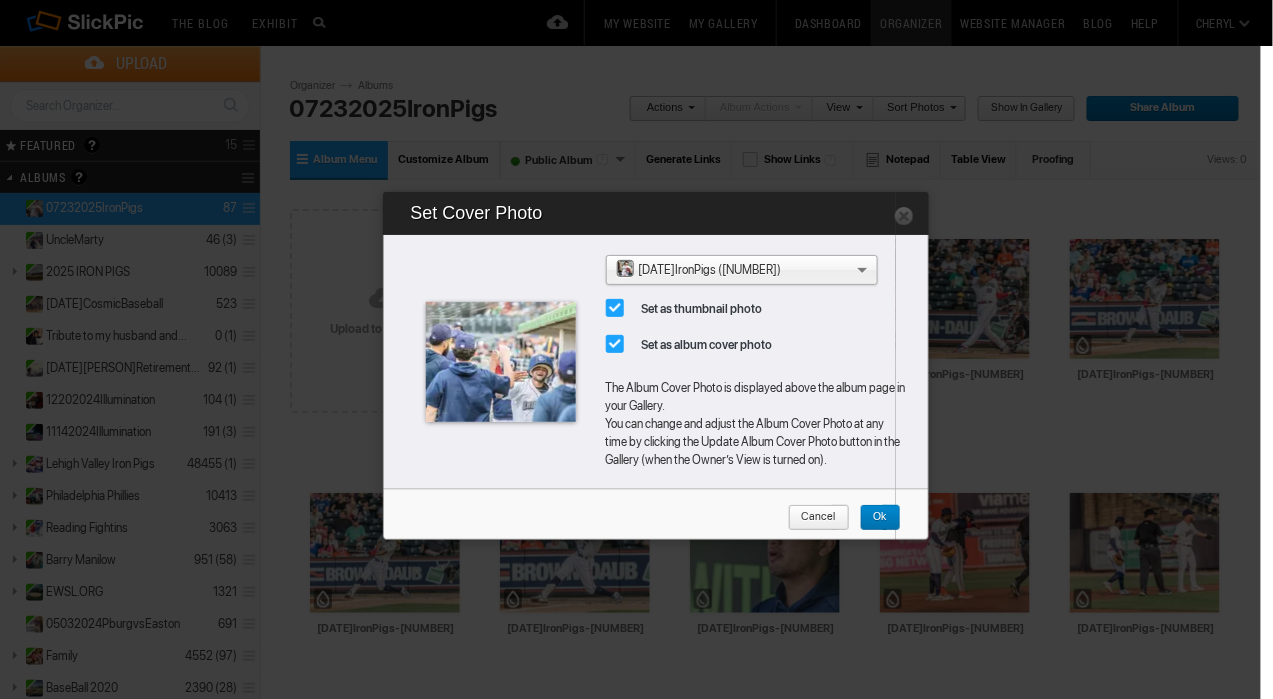 click on "Ok" at bounding box center (873, 518) 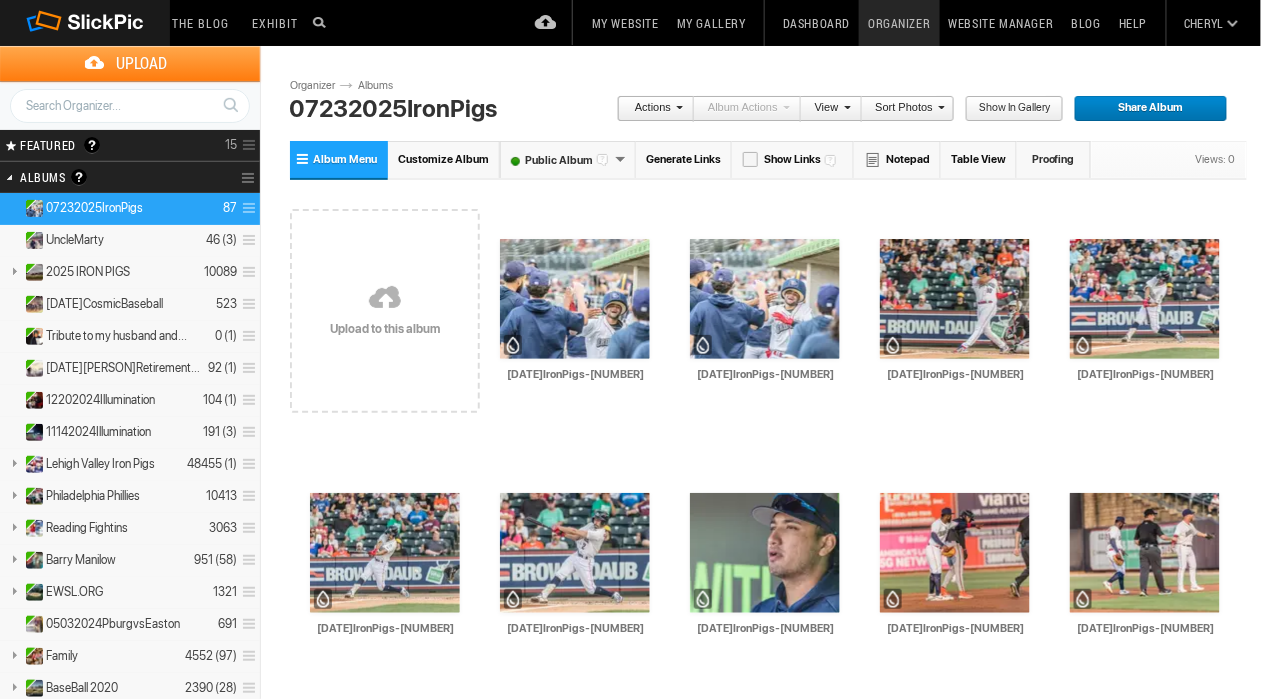 click on "Show in Gallery" at bounding box center [1007, 109] 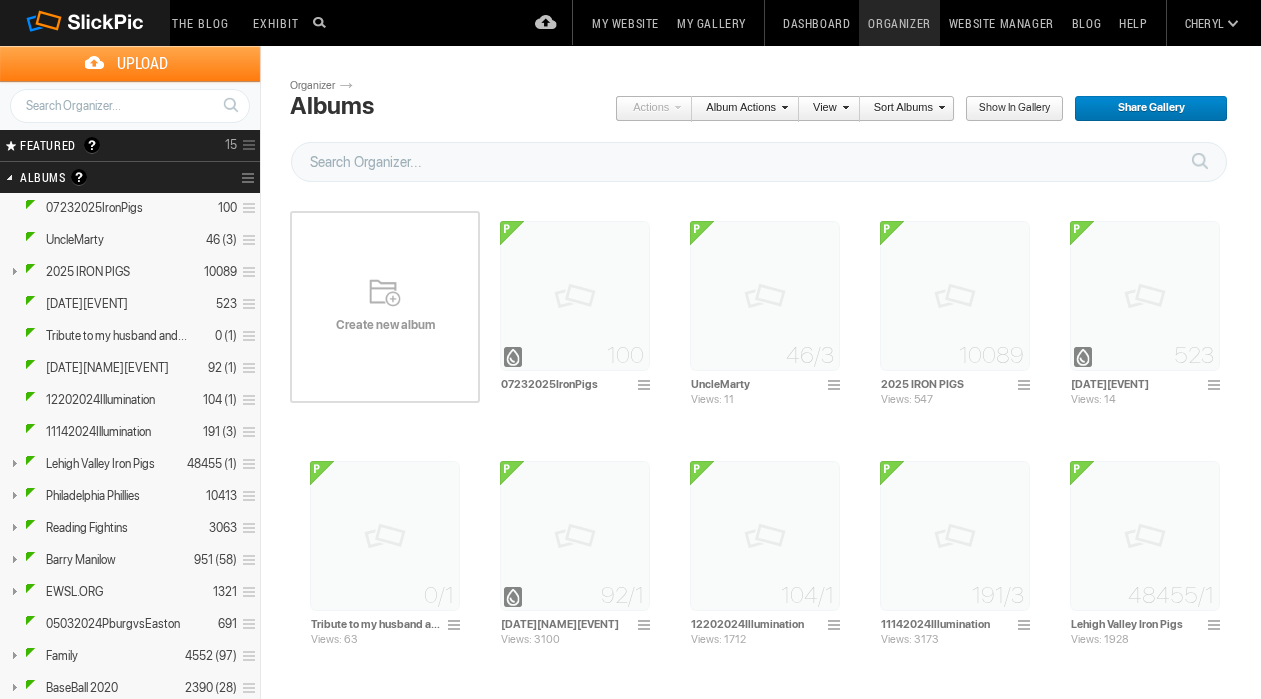 scroll, scrollTop: 0, scrollLeft: 0, axis: both 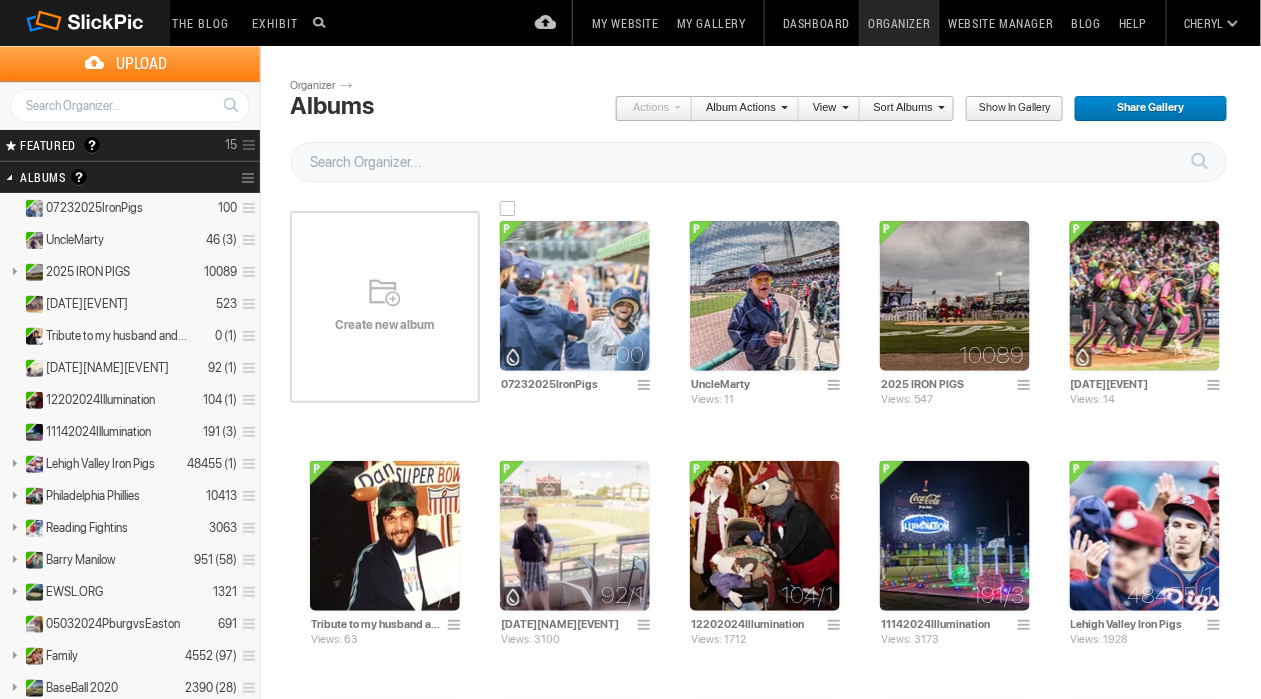 click at bounding box center (575, 296) 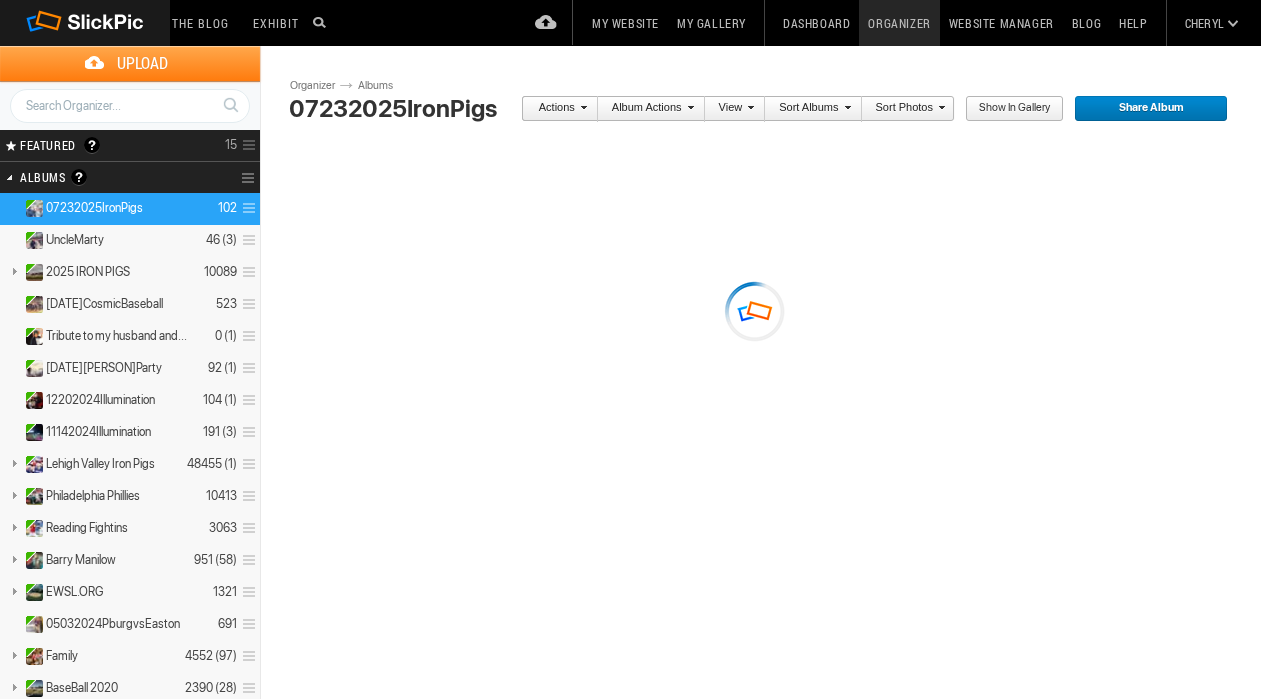 scroll, scrollTop: 0, scrollLeft: 0, axis: both 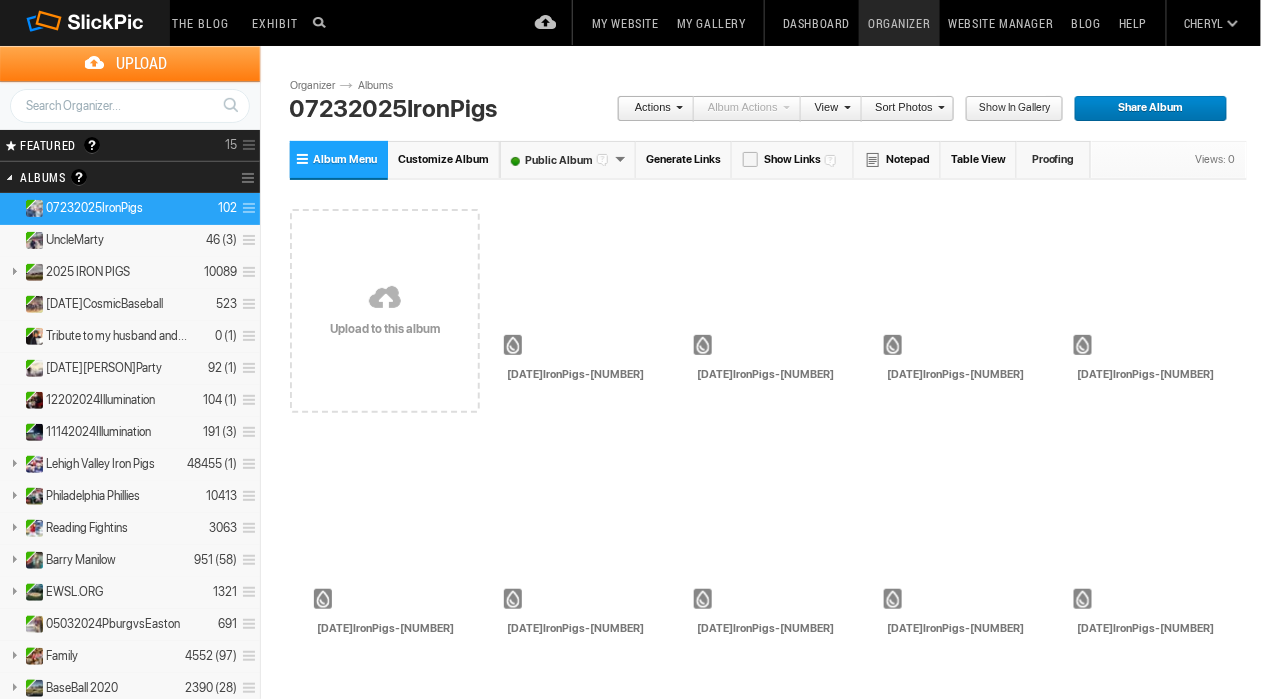 click on "Sort Photos" at bounding box center [903, 109] 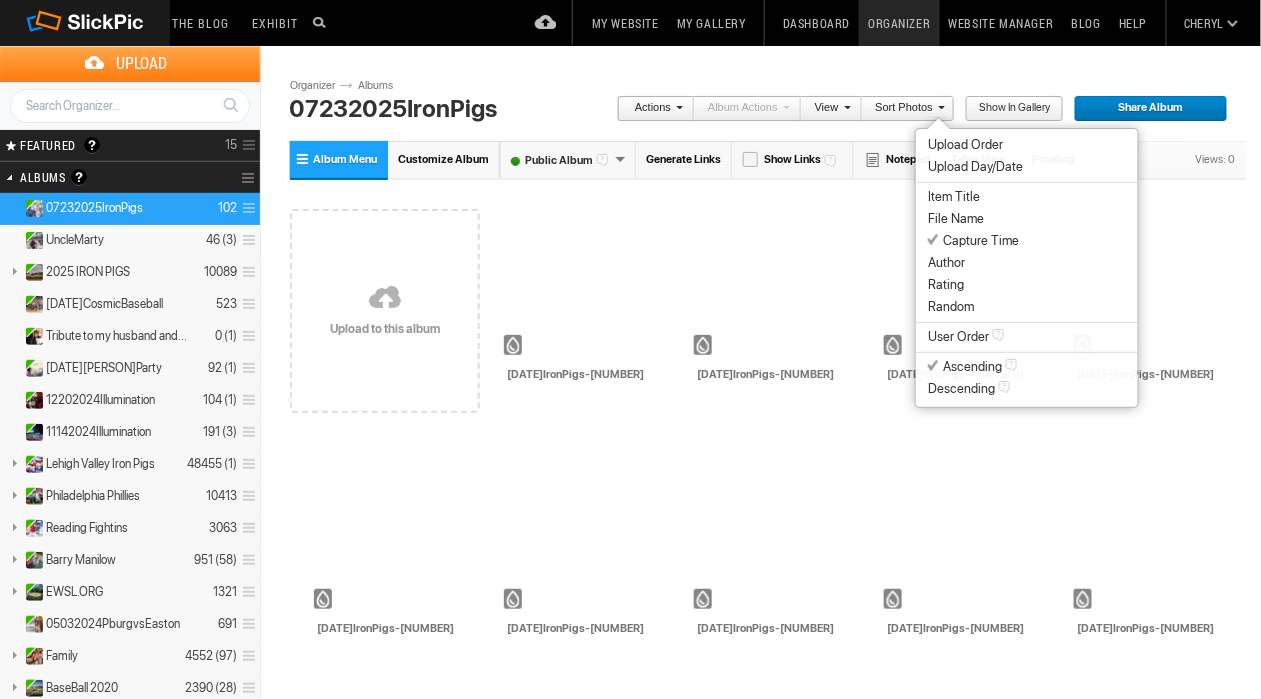 click on "File Name" at bounding box center [1027, 219] 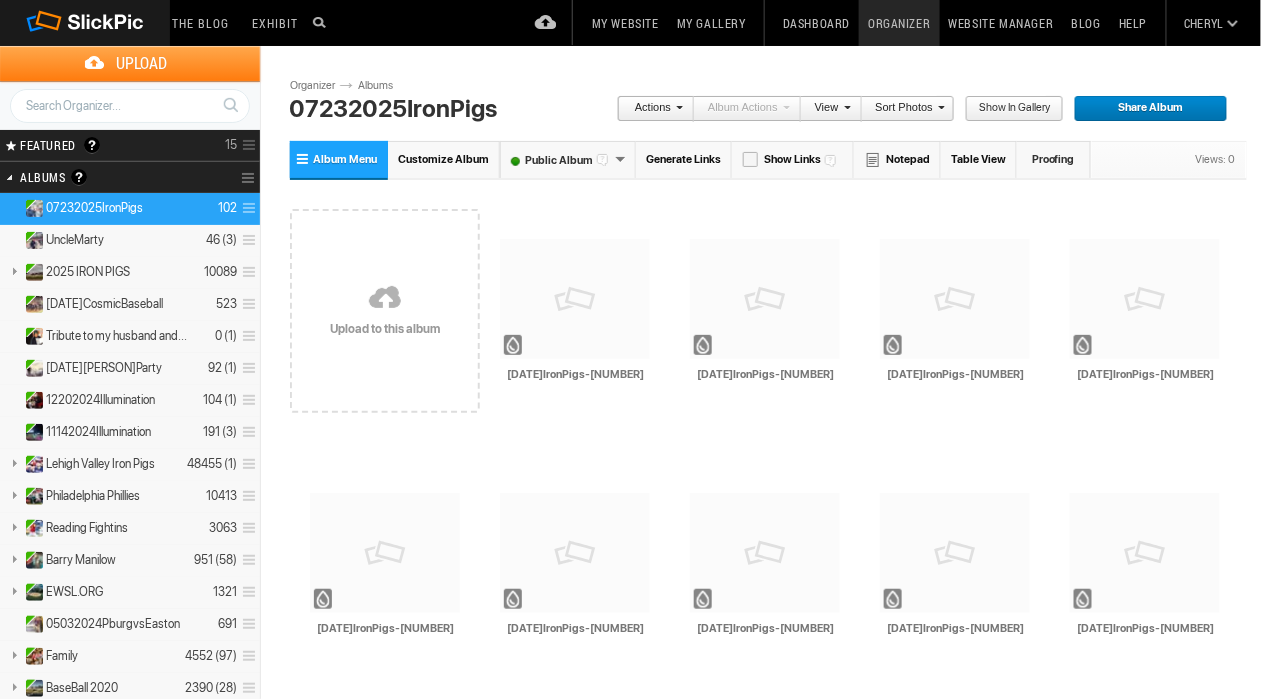 click on "Sort Photos" at bounding box center (903, 109) 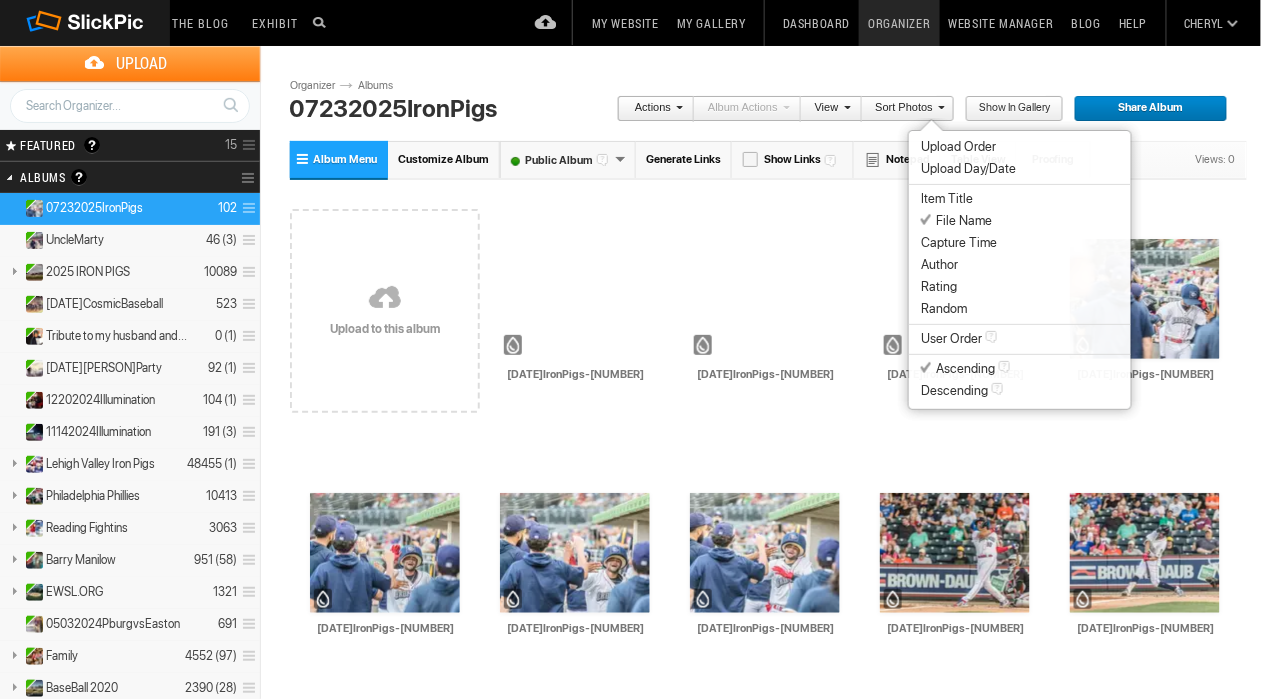 click on "File Name" at bounding box center (1020, 221) 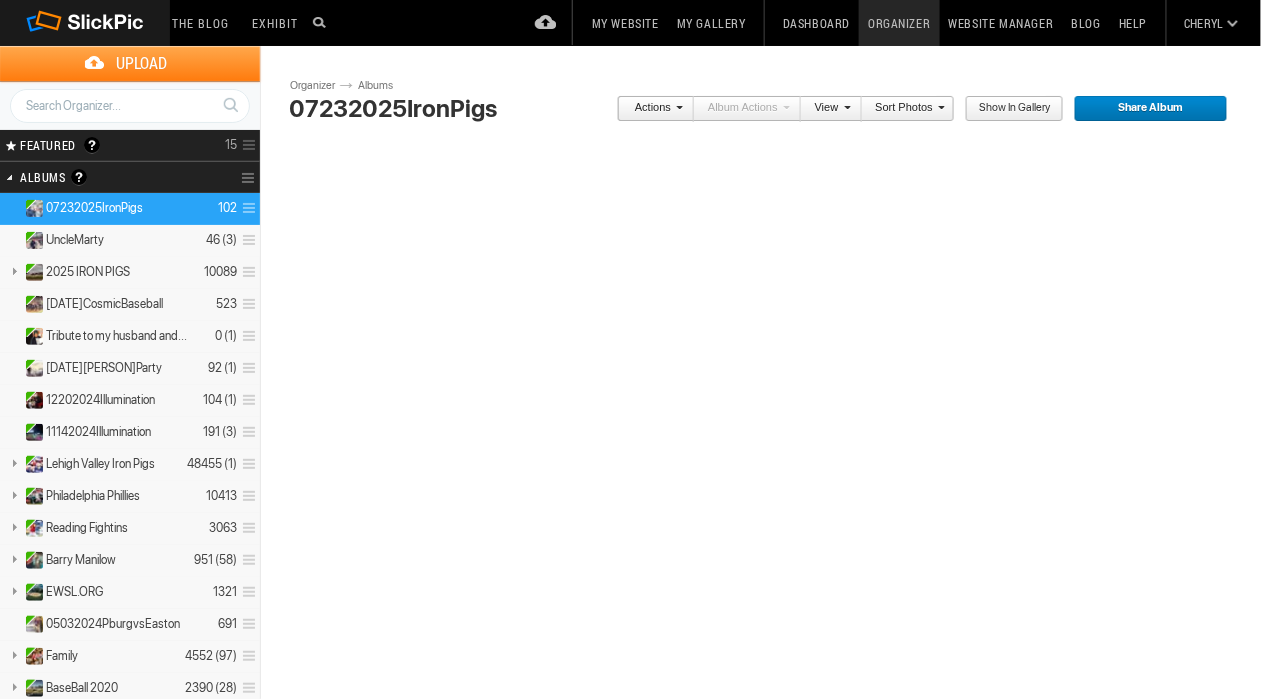 click on "Sort Photos" at bounding box center [903, 109] 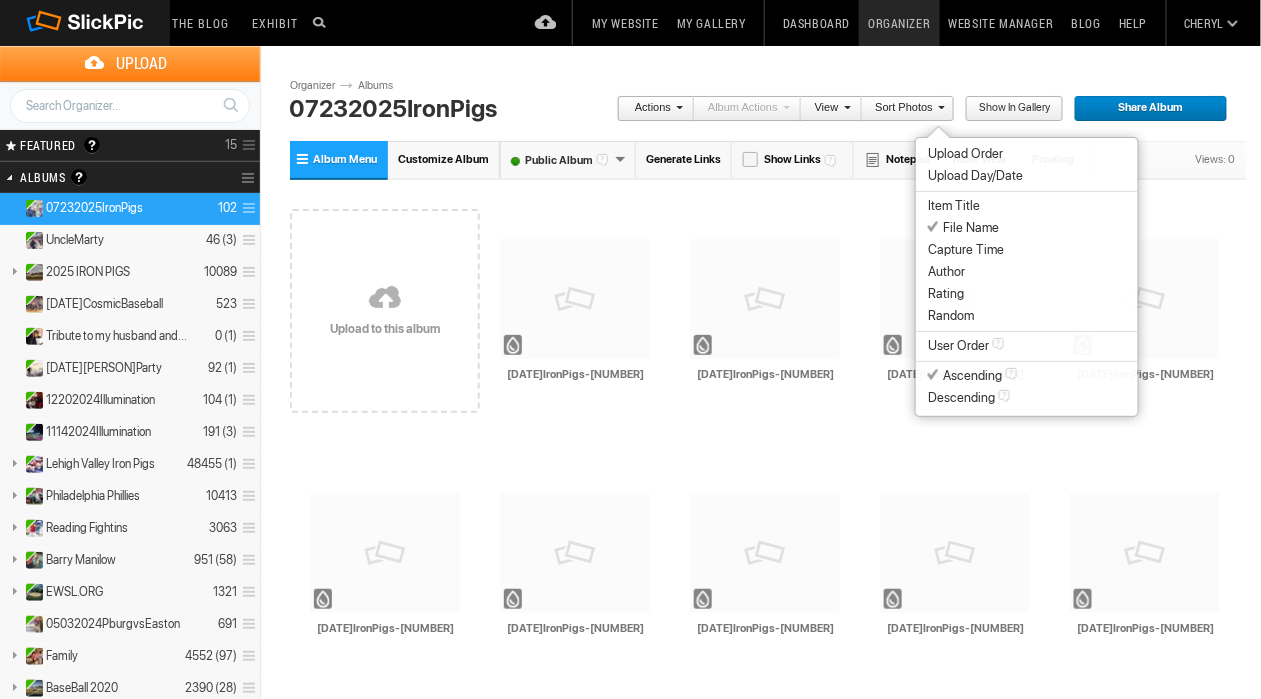 click on "Capture Time" at bounding box center (966, 250) 